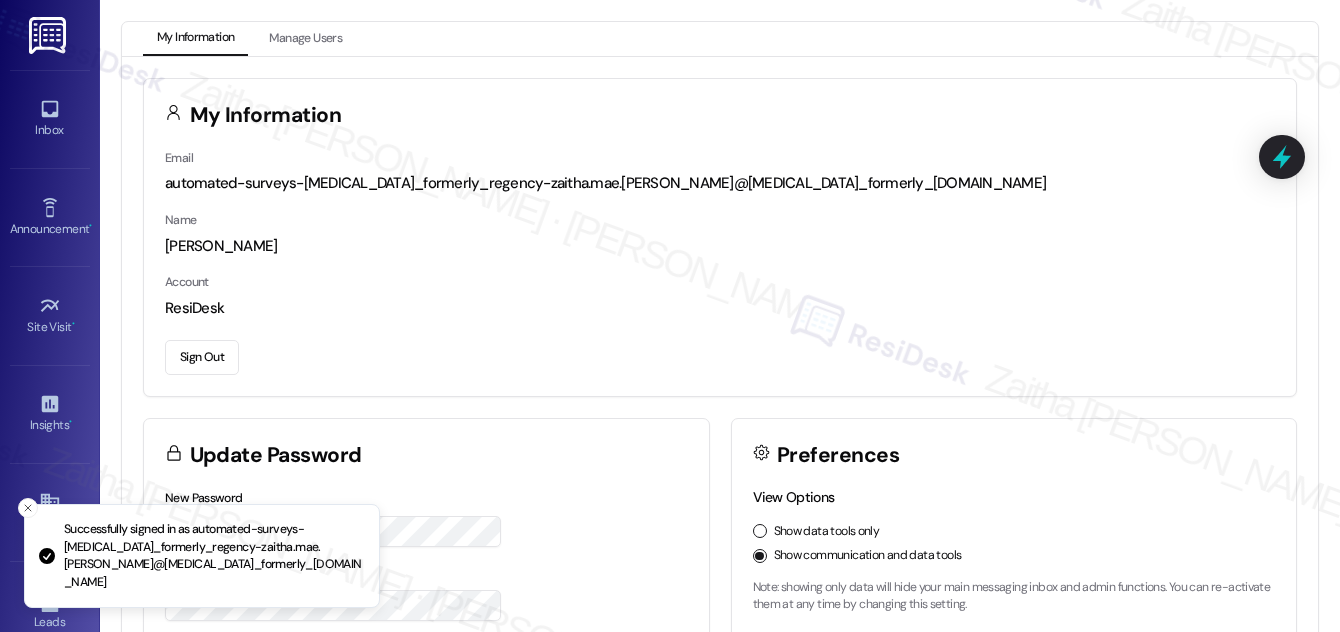 scroll, scrollTop: 0, scrollLeft: 0, axis: both 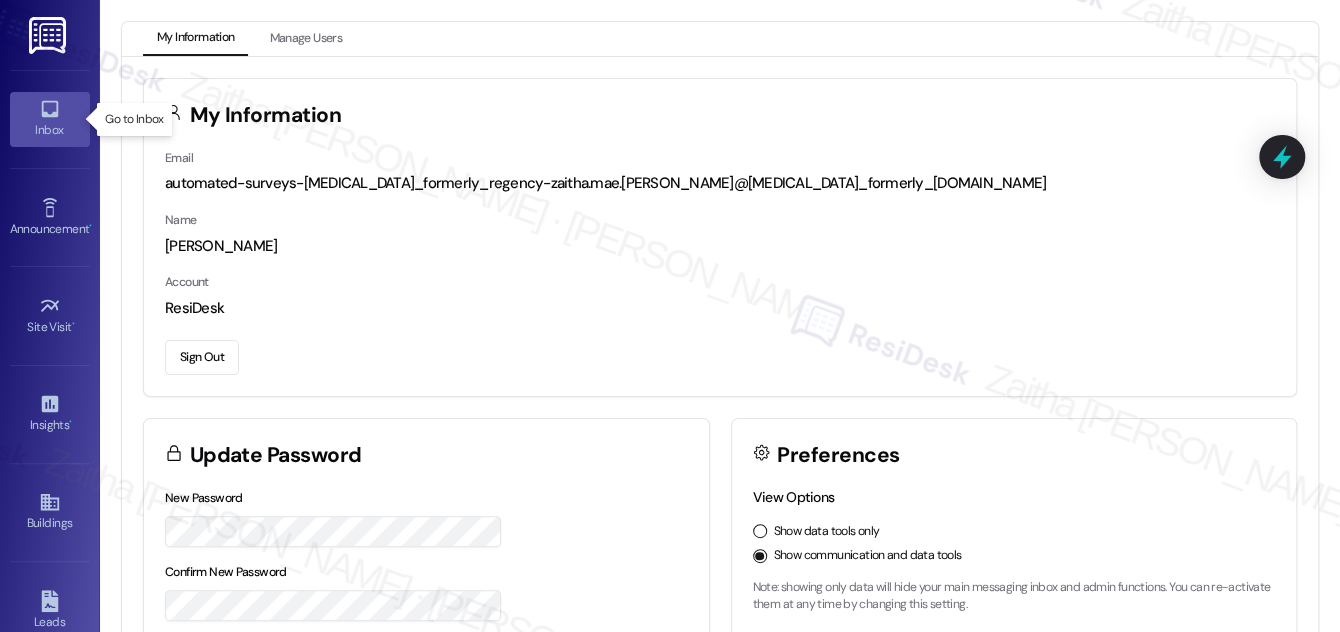 click on "Inbox" at bounding box center [50, 130] 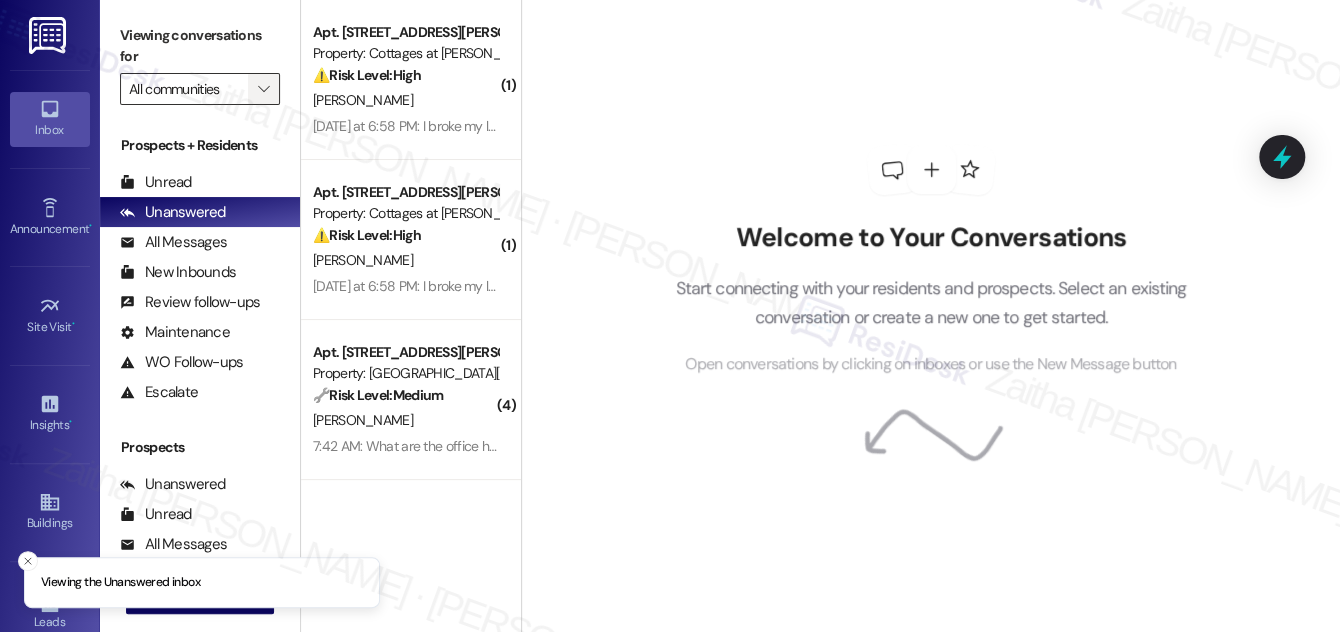 click on "" at bounding box center (264, 89) 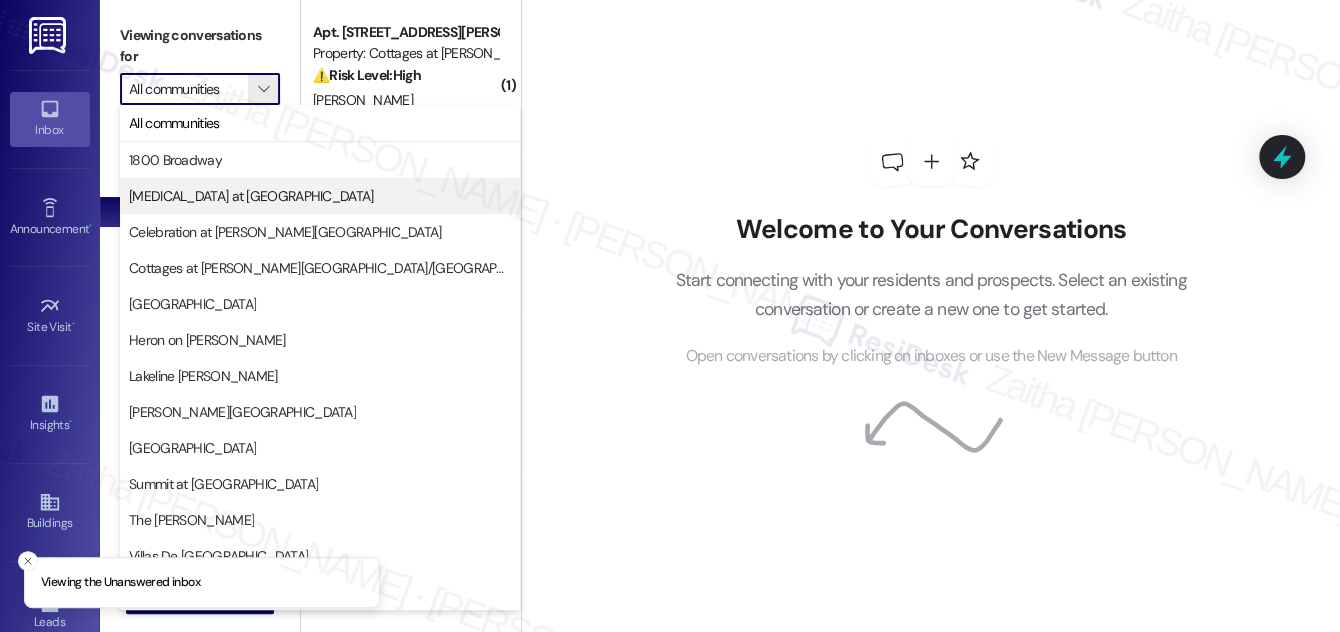 click on "[MEDICAL_DATA] at [GEOGRAPHIC_DATA]" at bounding box center [251, 196] 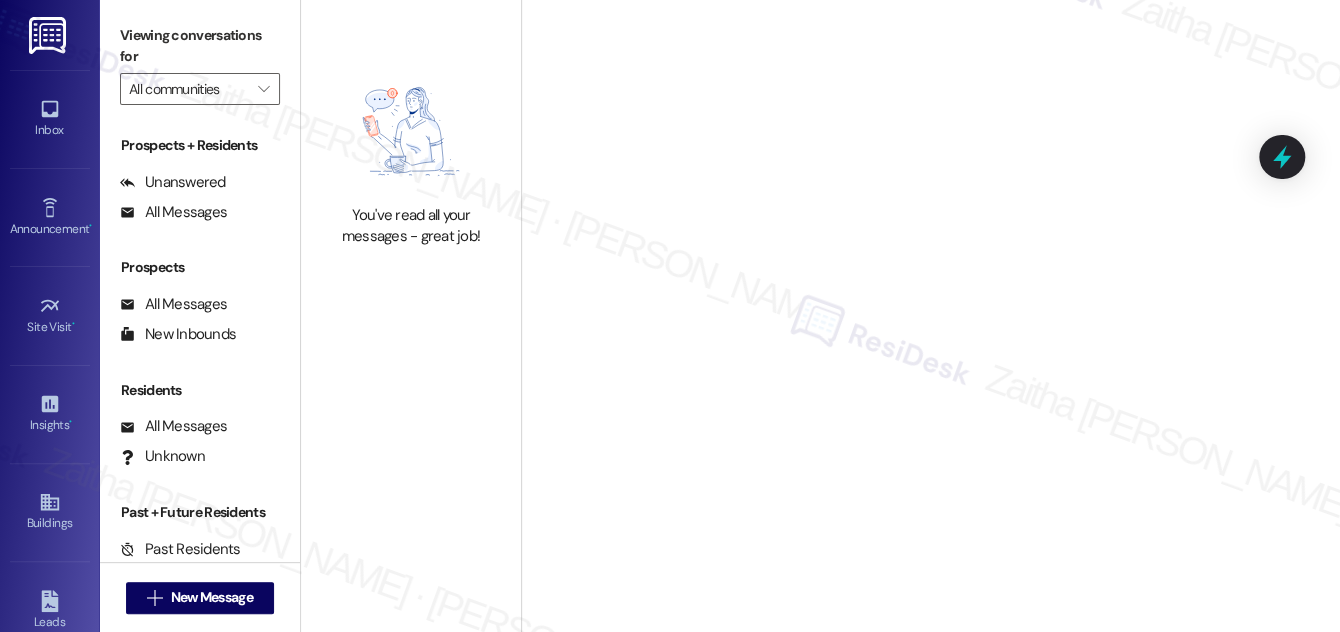 type on "[MEDICAL_DATA] at [GEOGRAPHIC_DATA]" 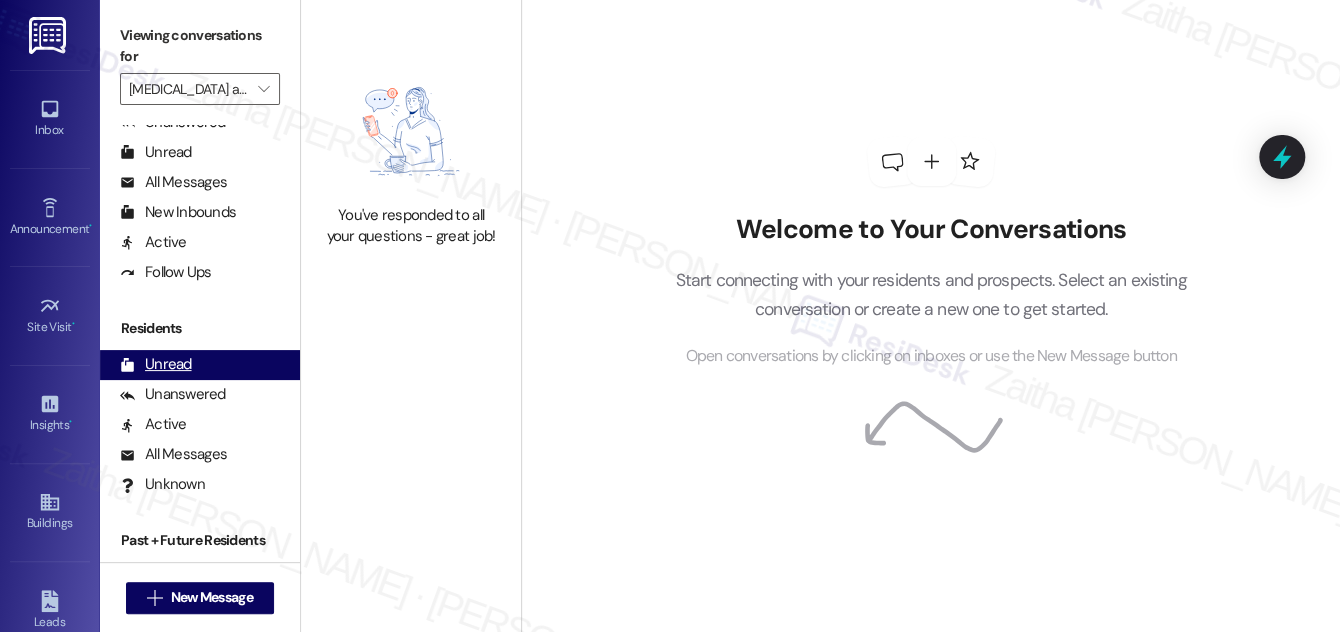 scroll, scrollTop: 384, scrollLeft: 0, axis: vertical 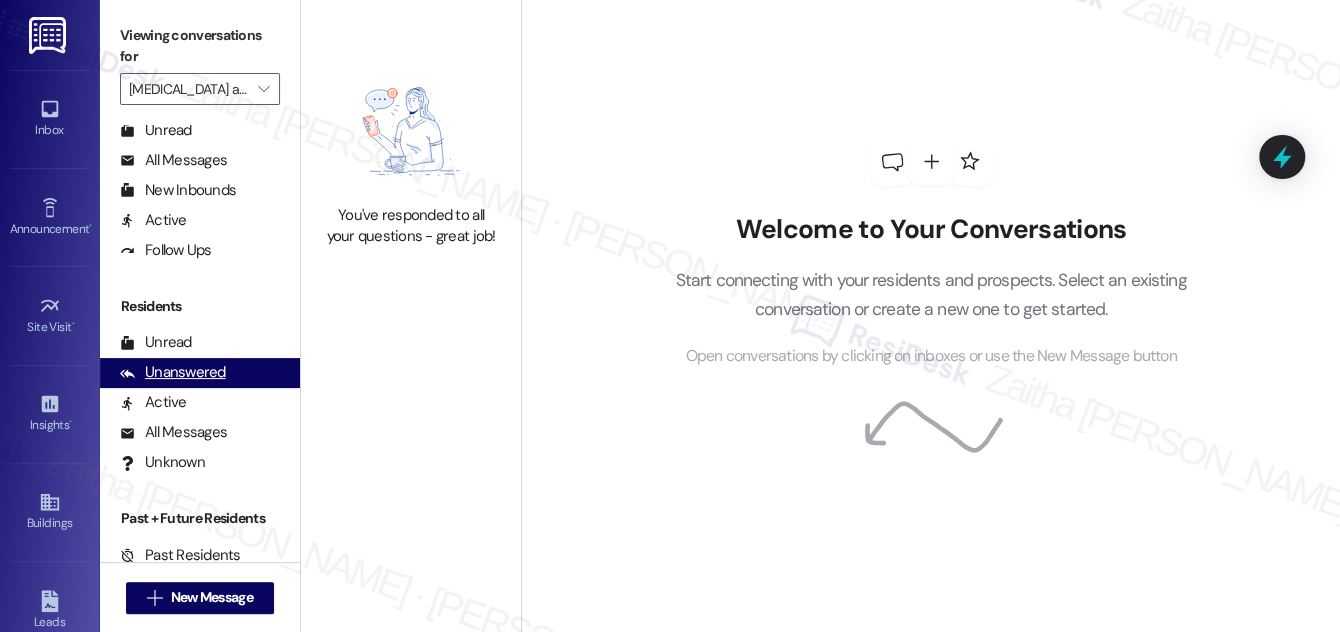 click on "Unanswered" at bounding box center (173, 372) 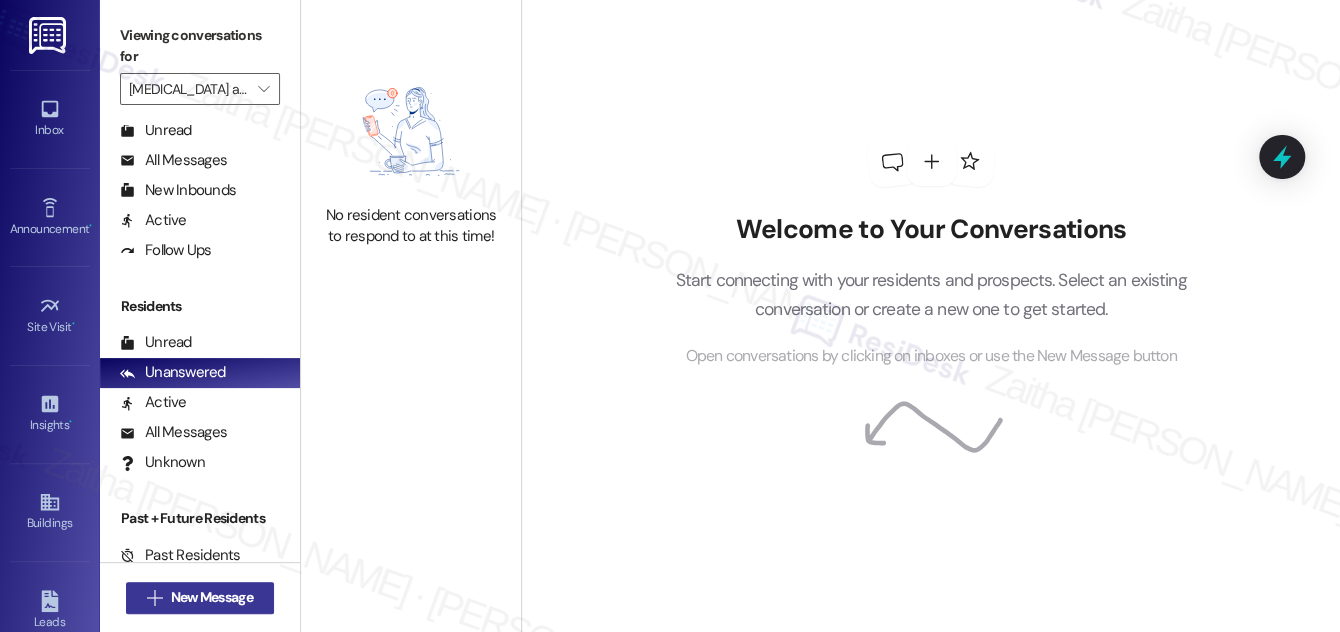 click on "New Message" at bounding box center [212, 597] 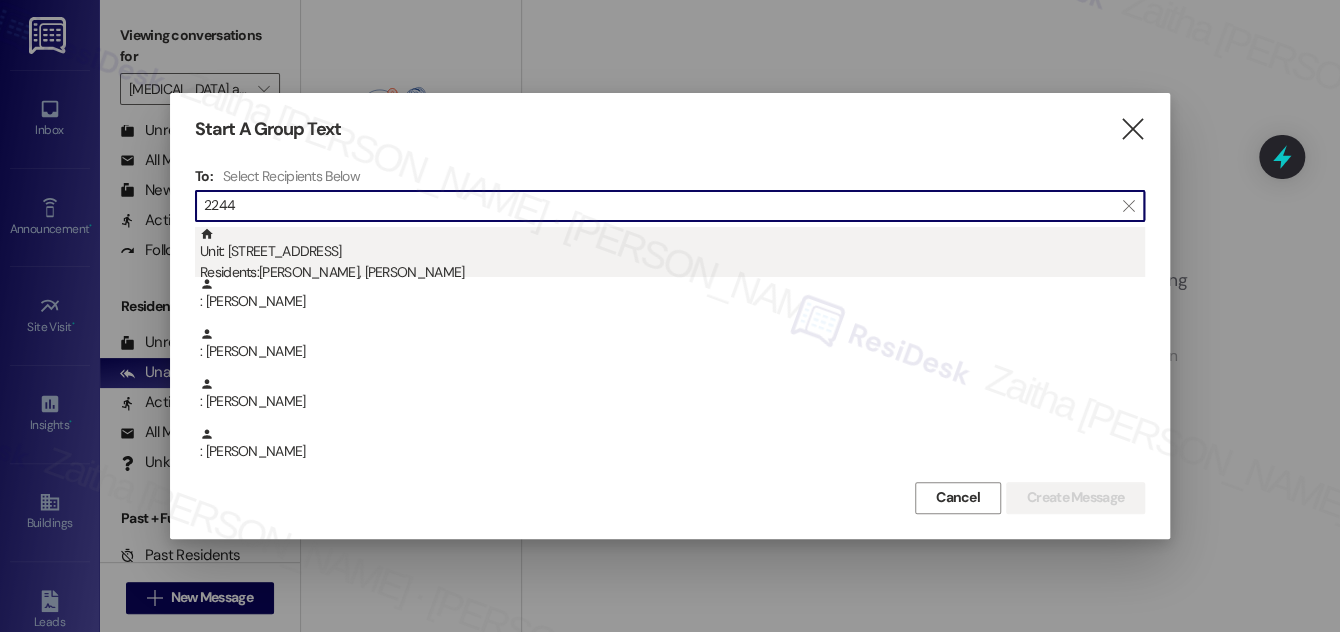 type on "2244" 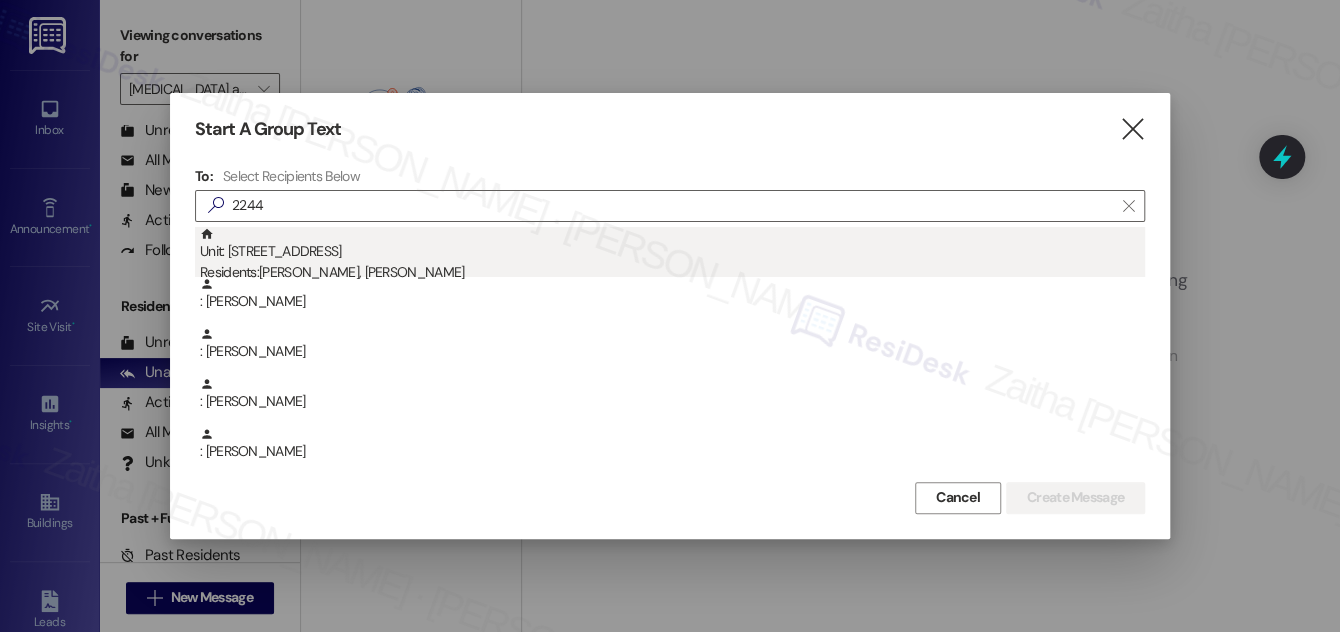 click on "Unit: [STREET_ADDRESS] Residents:  [PERSON_NAME], [PERSON_NAME]" at bounding box center [672, 255] 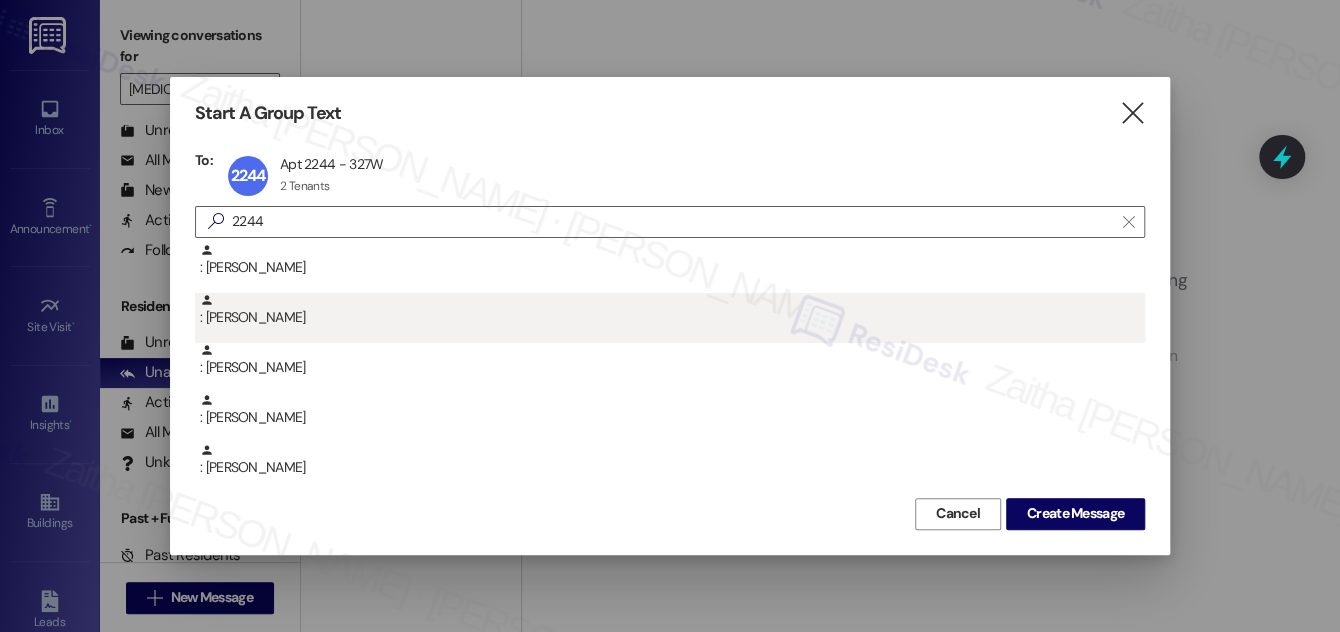 drag, startPoint x: 1074, startPoint y: 511, endPoint x: 912, endPoint y: 313, distance: 255.82806 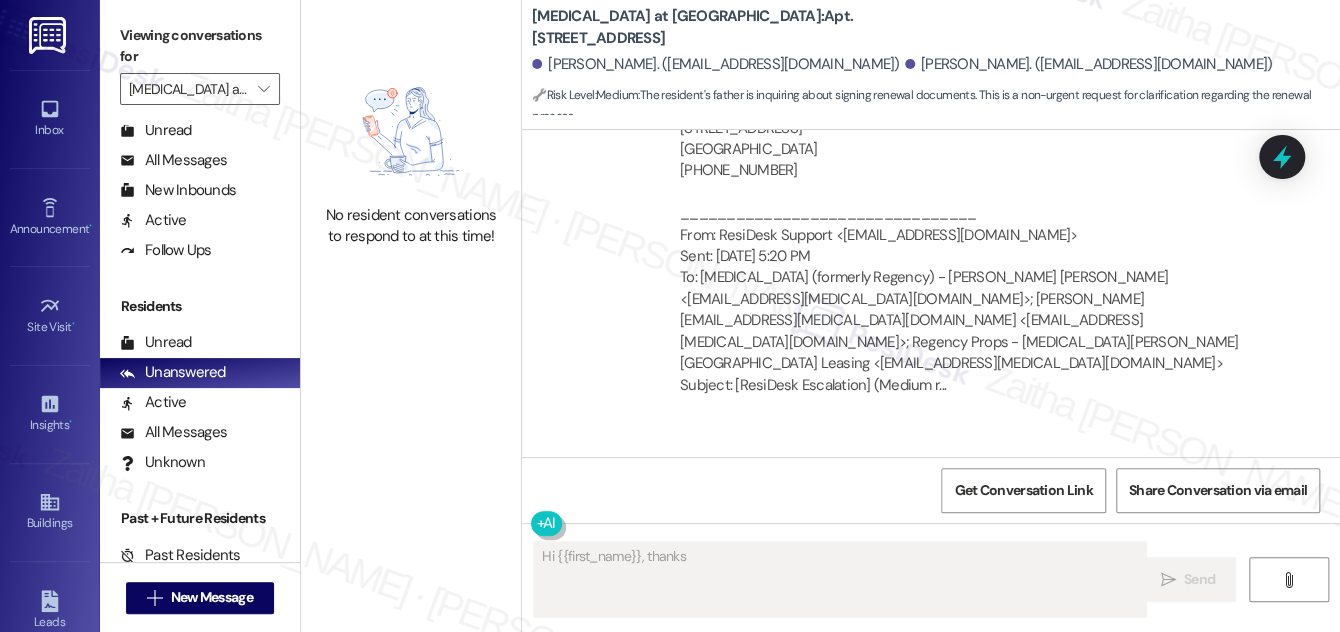 scroll, scrollTop: 3717, scrollLeft: 0, axis: vertical 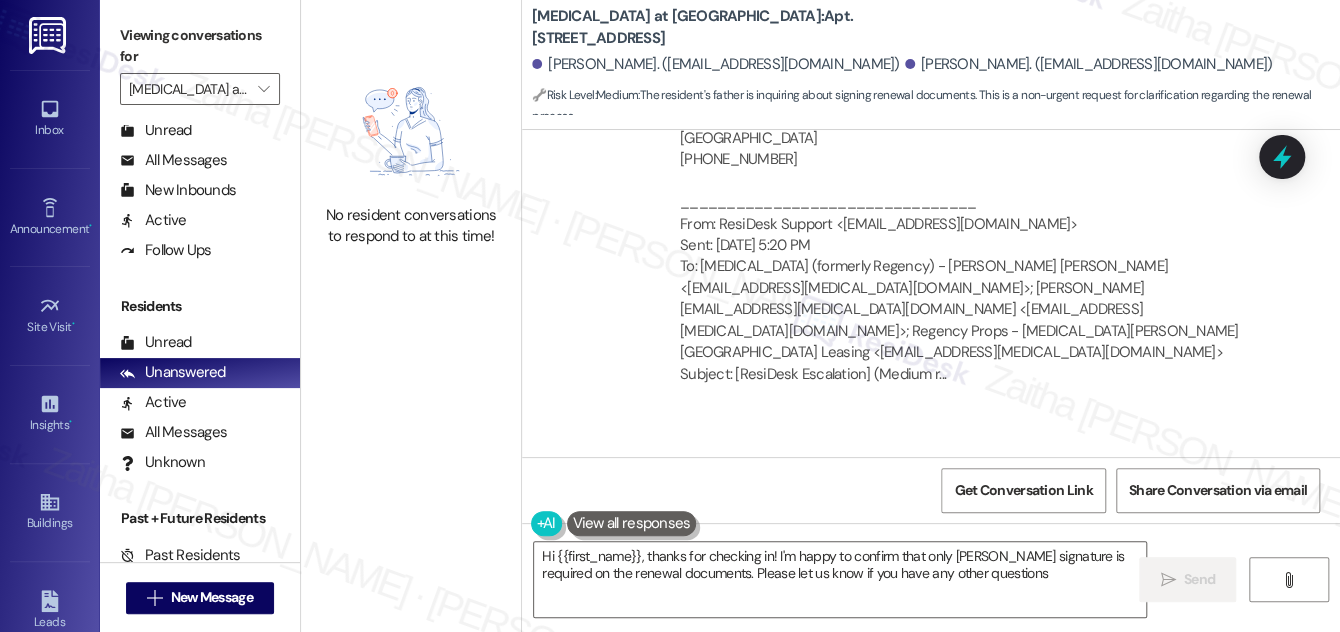 type on "Hi {{first_name}}, thanks for checking in! I'm happy to confirm that only [PERSON_NAME] signature is required on the renewal documents. Please let us know if you have any other questions!" 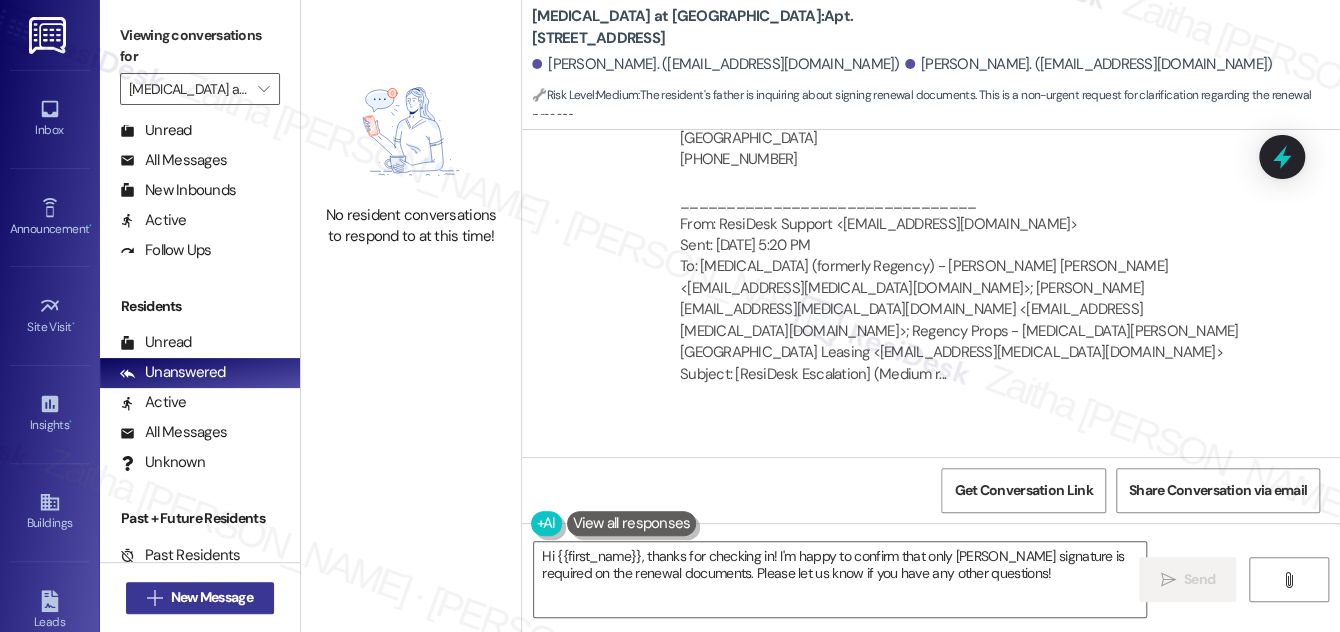 click on "New Message" at bounding box center [212, 597] 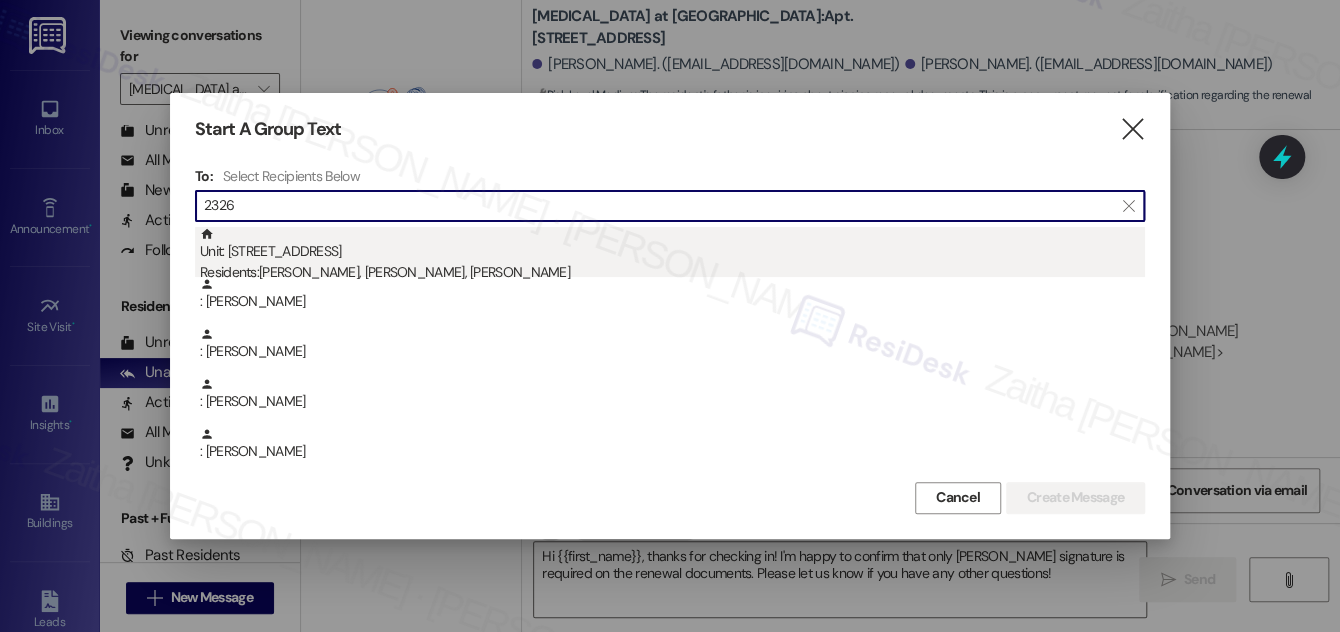 type on "2326" 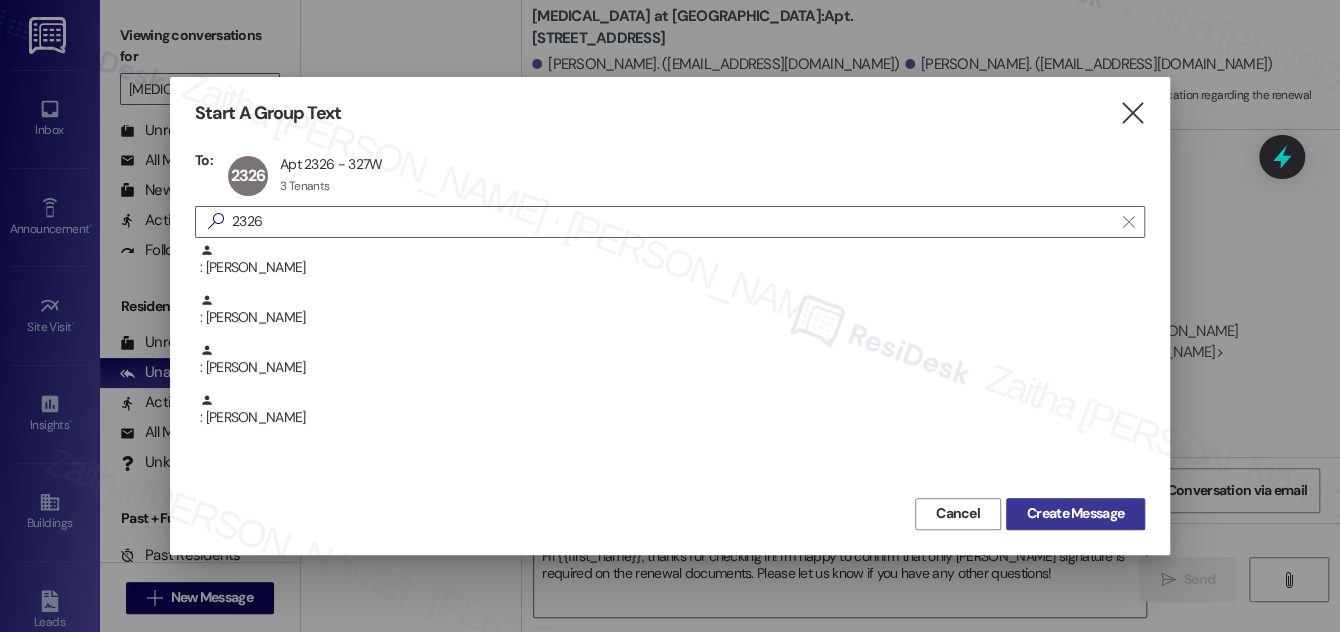 click on "Create Message" at bounding box center (1075, 513) 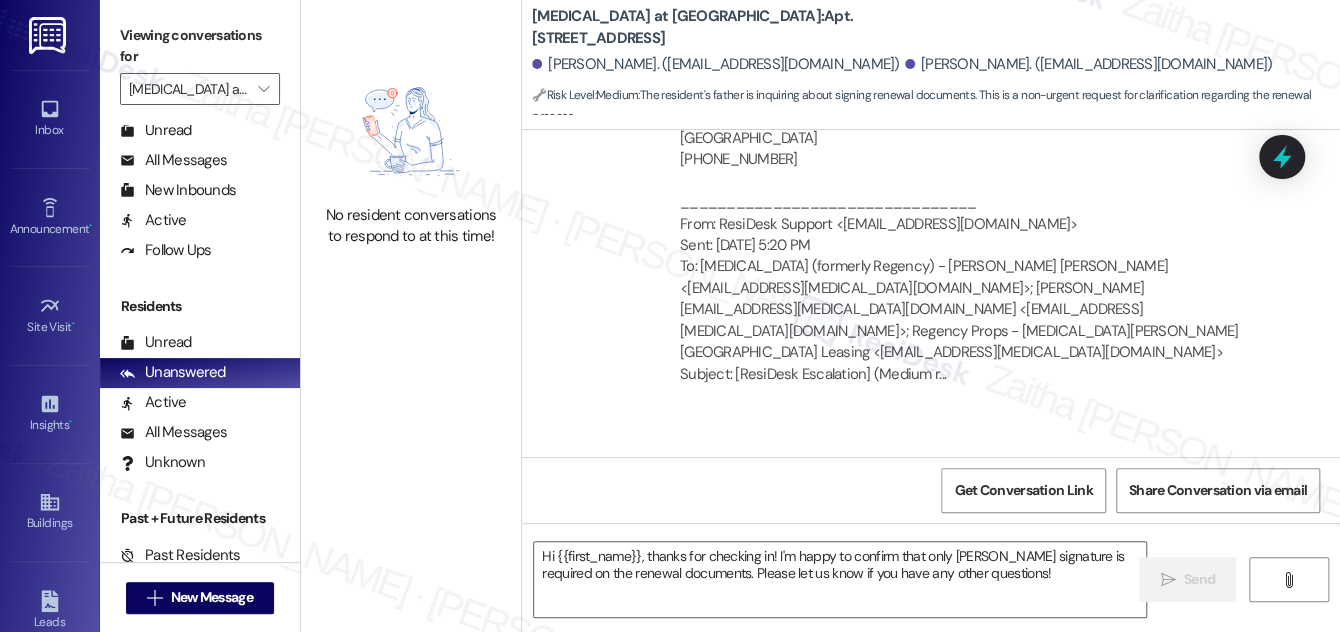 type on "Fetching suggested responses. Please feel free to read through the conversation in the meantime." 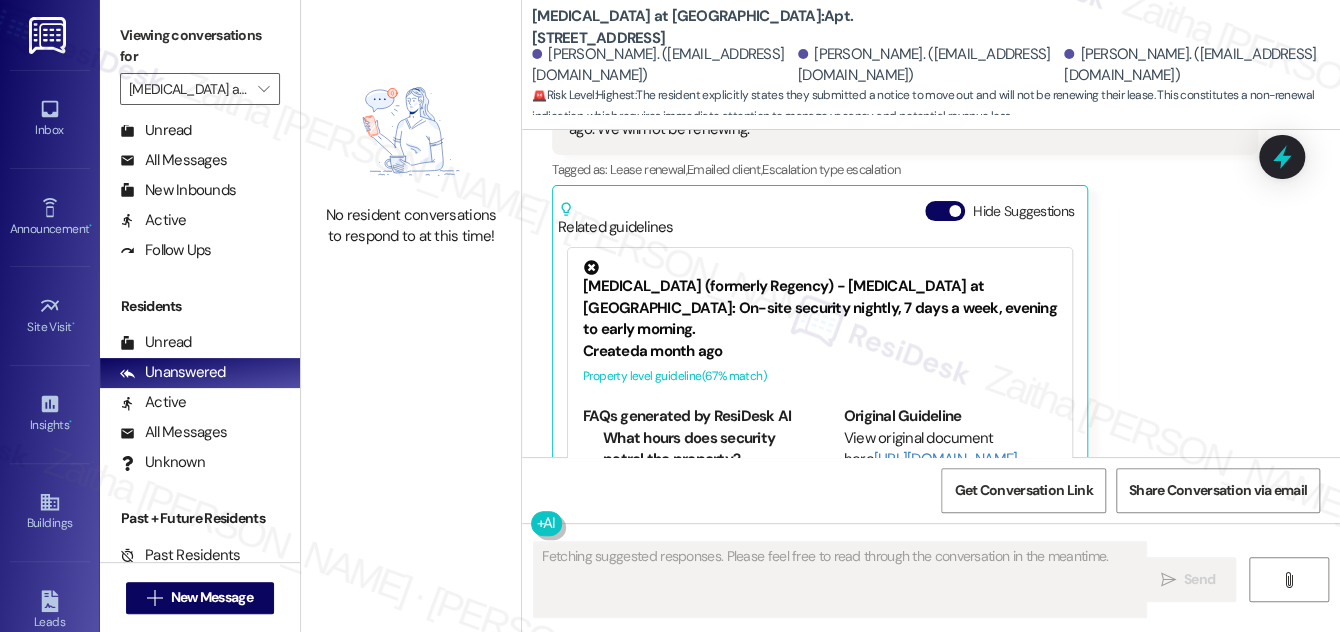 scroll, scrollTop: 1090, scrollLeft: 0, axis: vertical 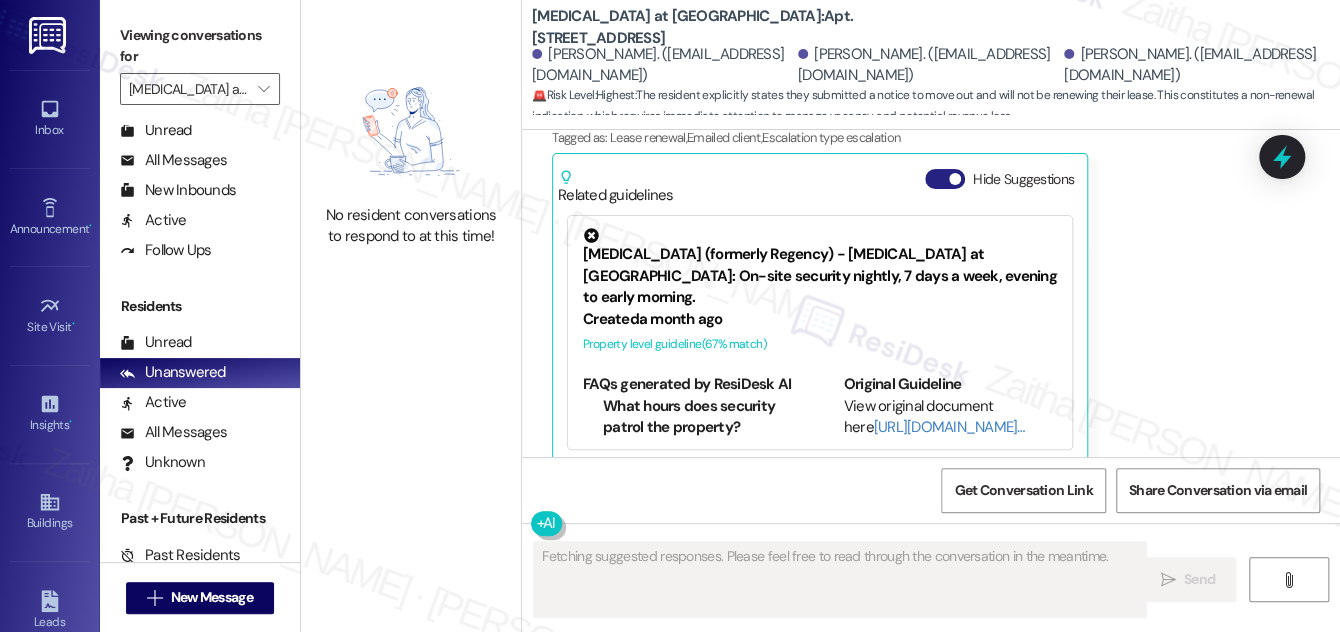 click on "Hide Suggestions" at bounding box center [945, 179] 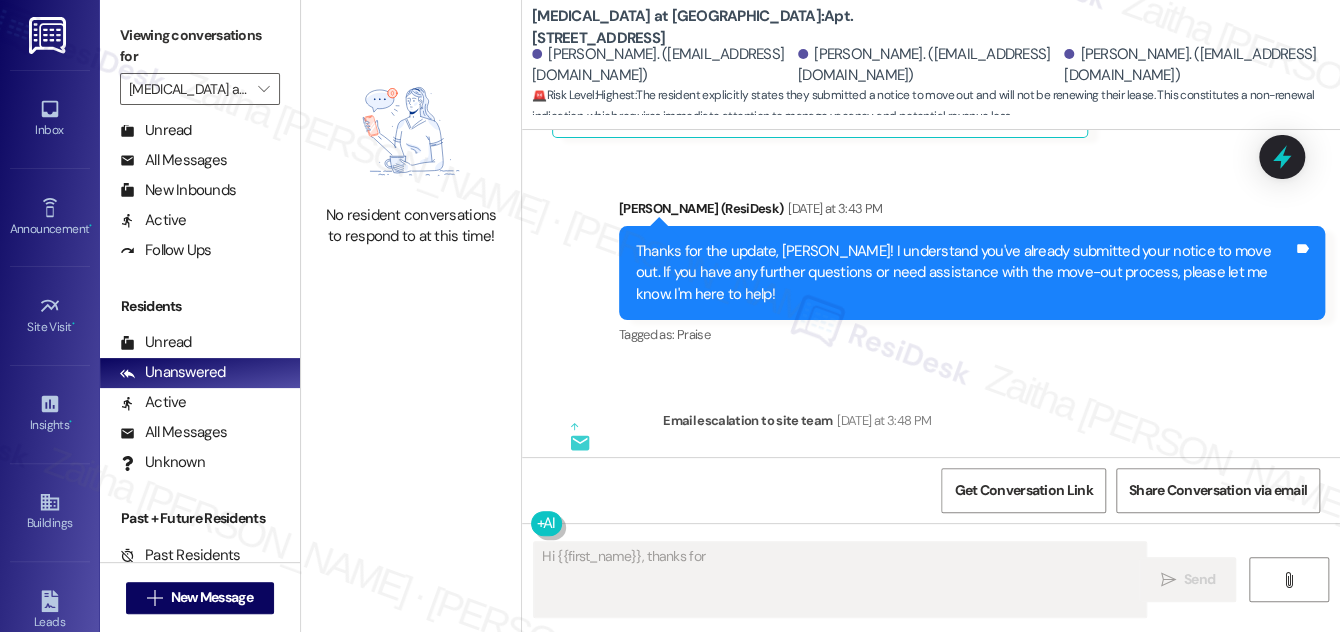 scroll, scrollTop: 1297, scrollLeft: 0, axis: vertical 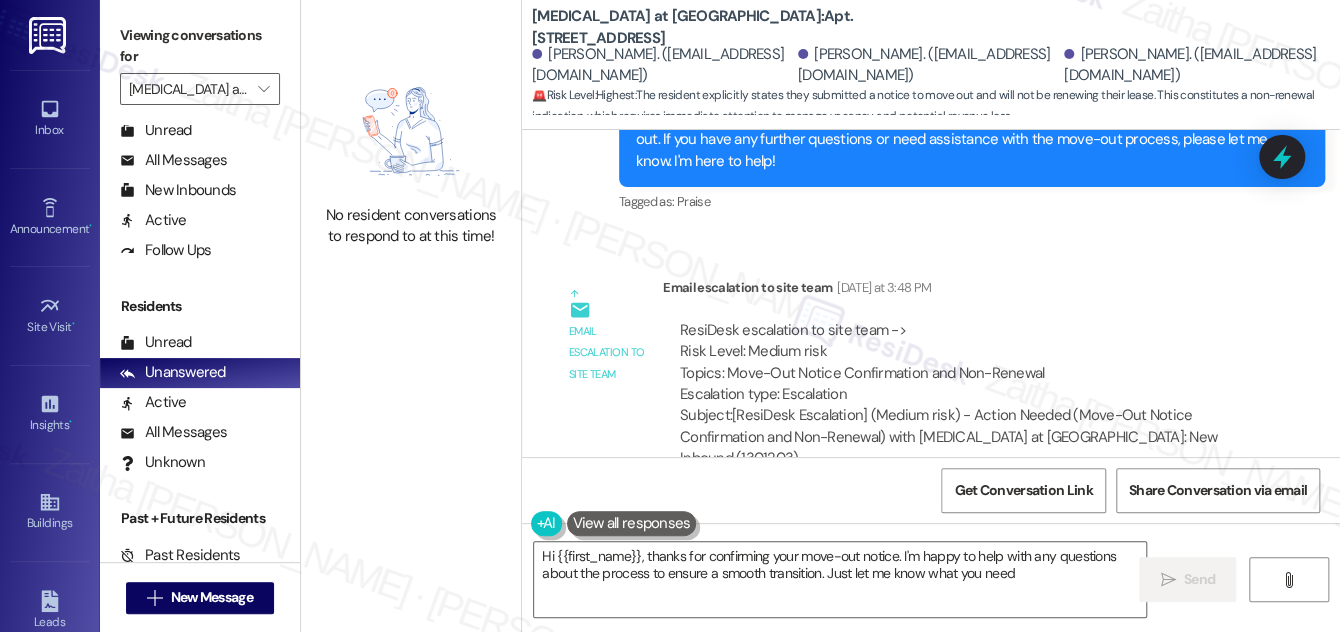 type on "Hi {{first_name}}, thanks for confirming your move-out notice. I'm happy to help with any questions about the process to ensure a smooth transition. Just let me know what you need!" 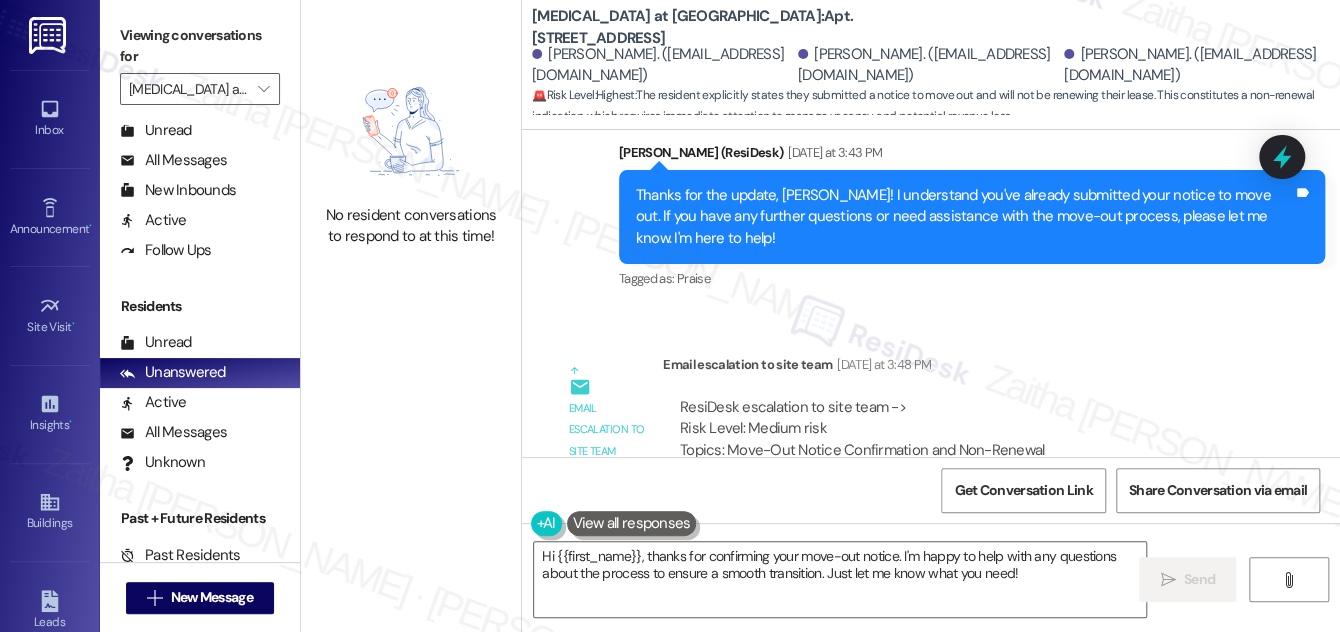 scroll, scrollTop: 1297, scrollLeft: 0, axis: vertical 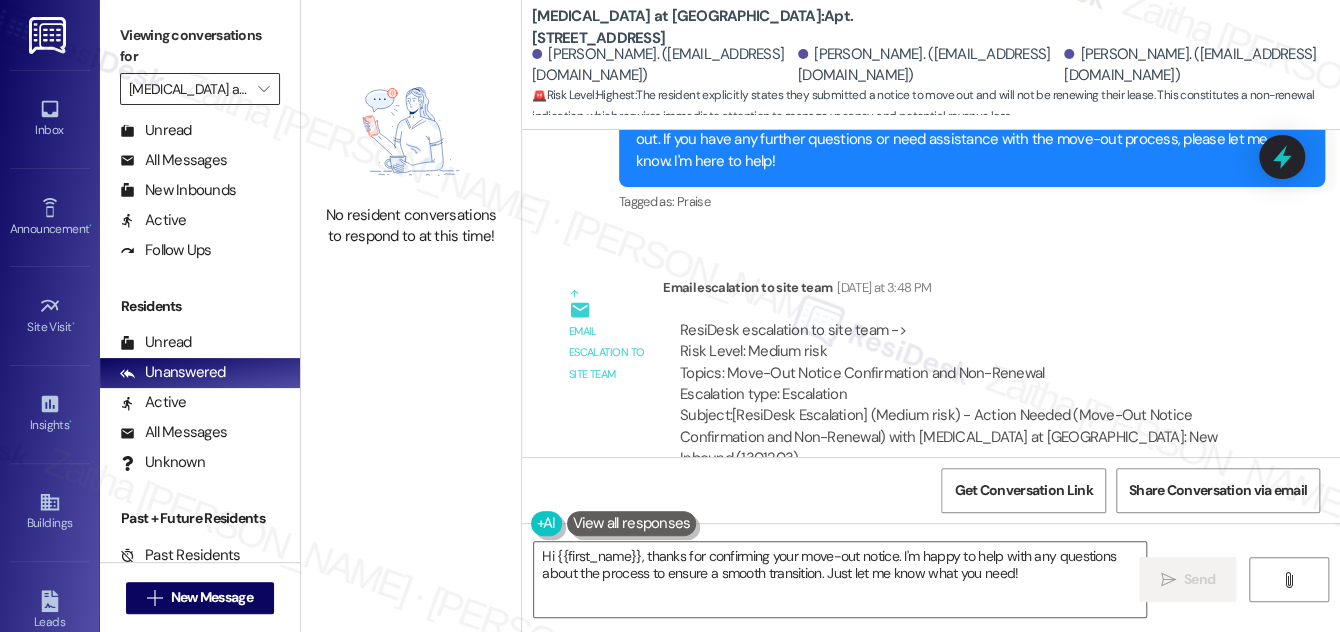 click on "[MEDICAL_DATA] at [GEOGRAPHIC_DATA]" at bounding box center [188, 89] 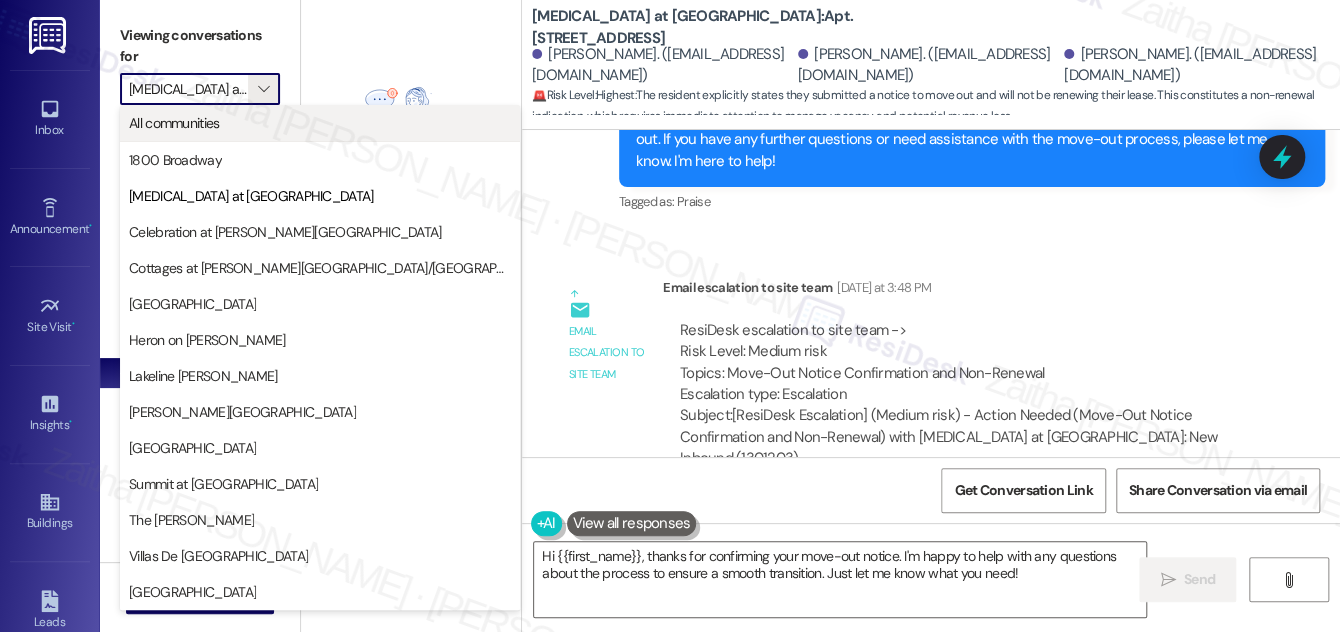 click on "All communities" at bounding box center (174, 123) 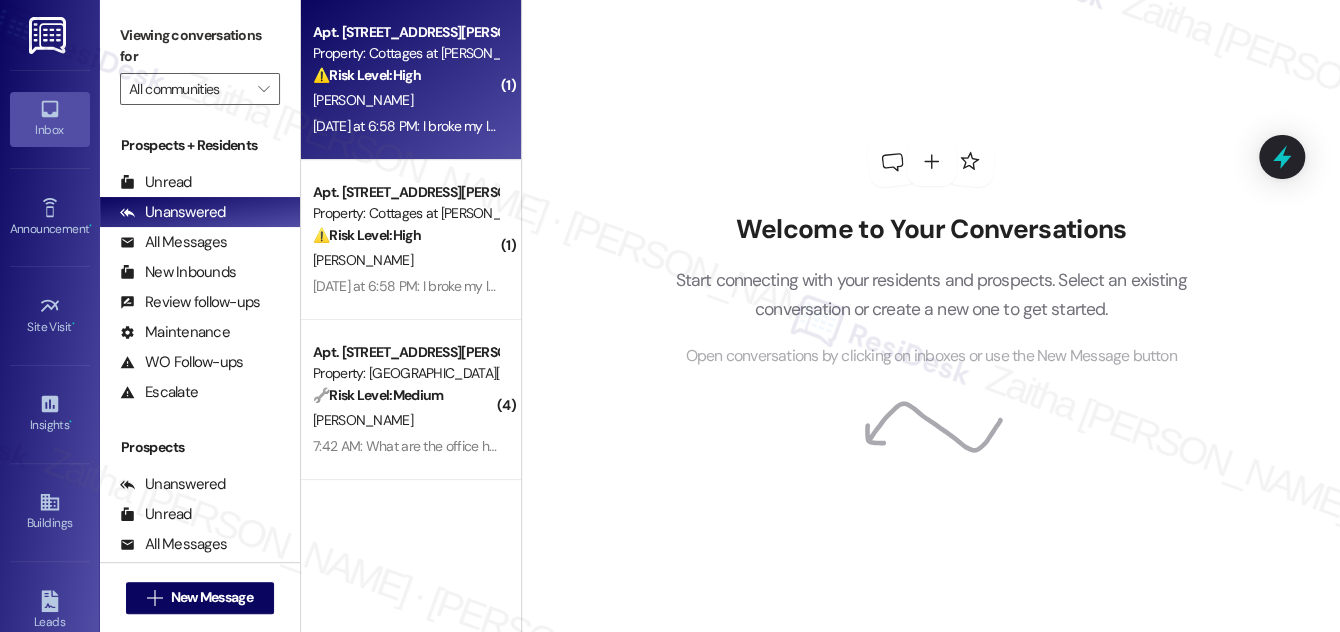 click on "[PERSON_NAME]" at bounding box center [405, 100] 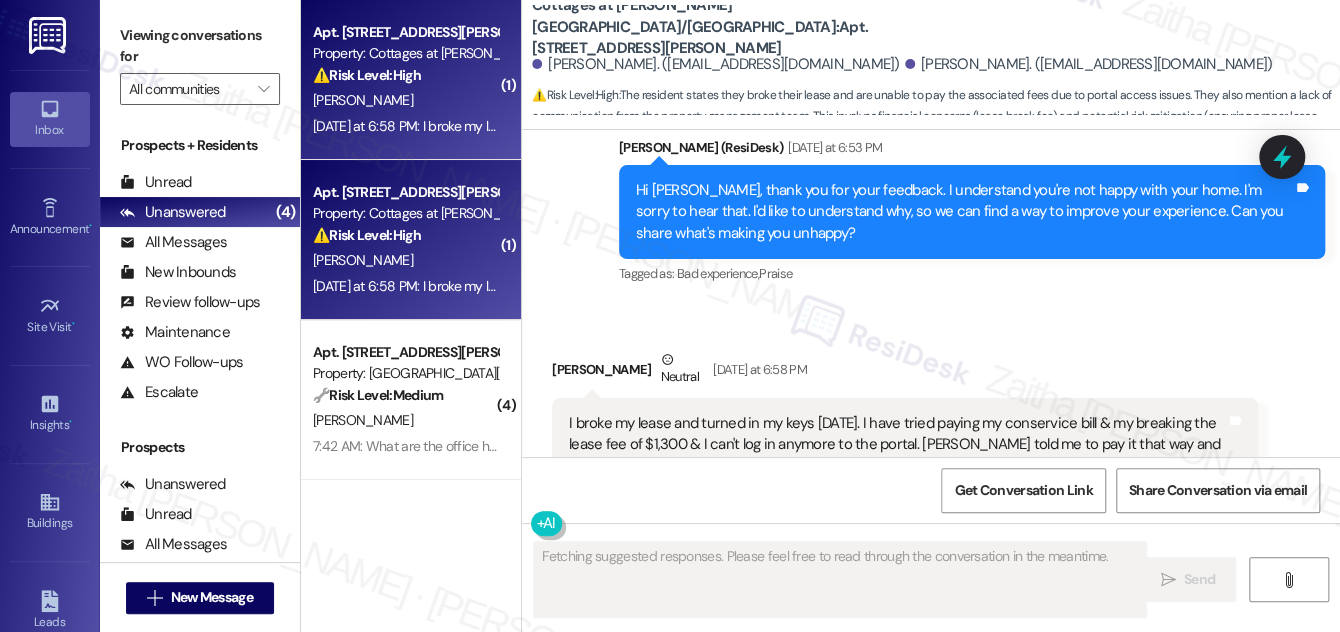 scroll, scrollTop: 1012, scrollLeft: 0, axis: vertical 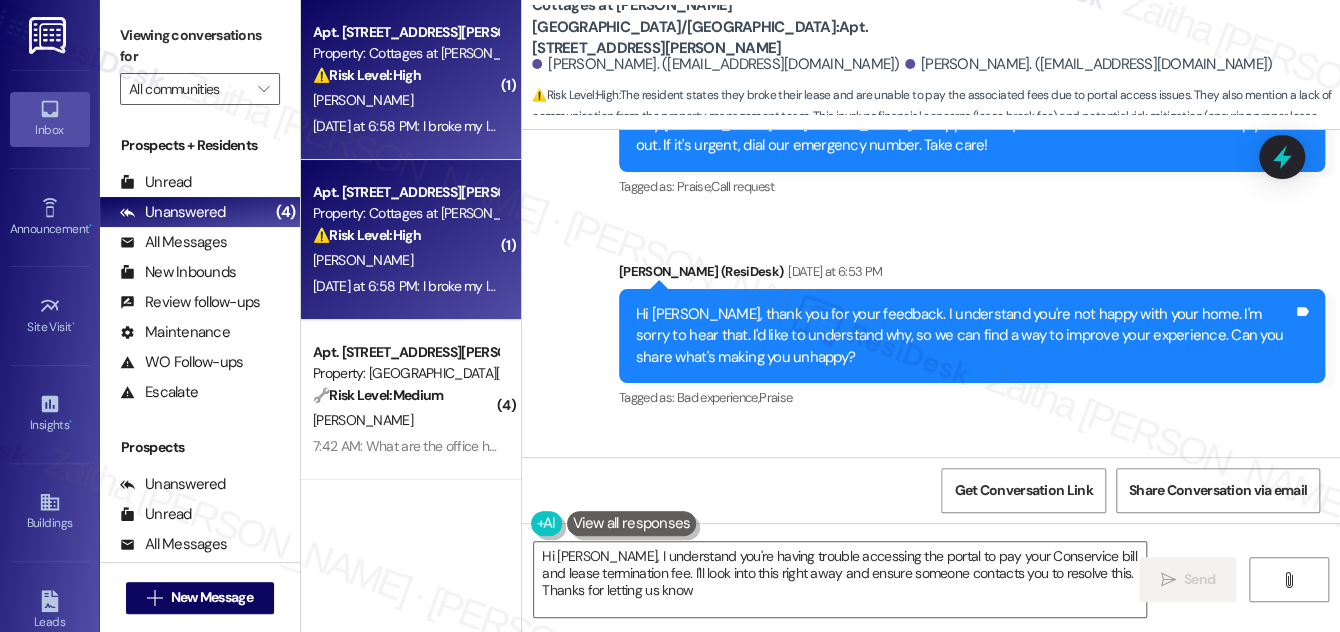 type on "Hi [PERSON_NAME], I understand you're having trouble accessing the portal to pay your Conservice bill and lease termination fee. I'll look into this right away and ensure someone contacts you to resolve this. Thanks for letting us know!" 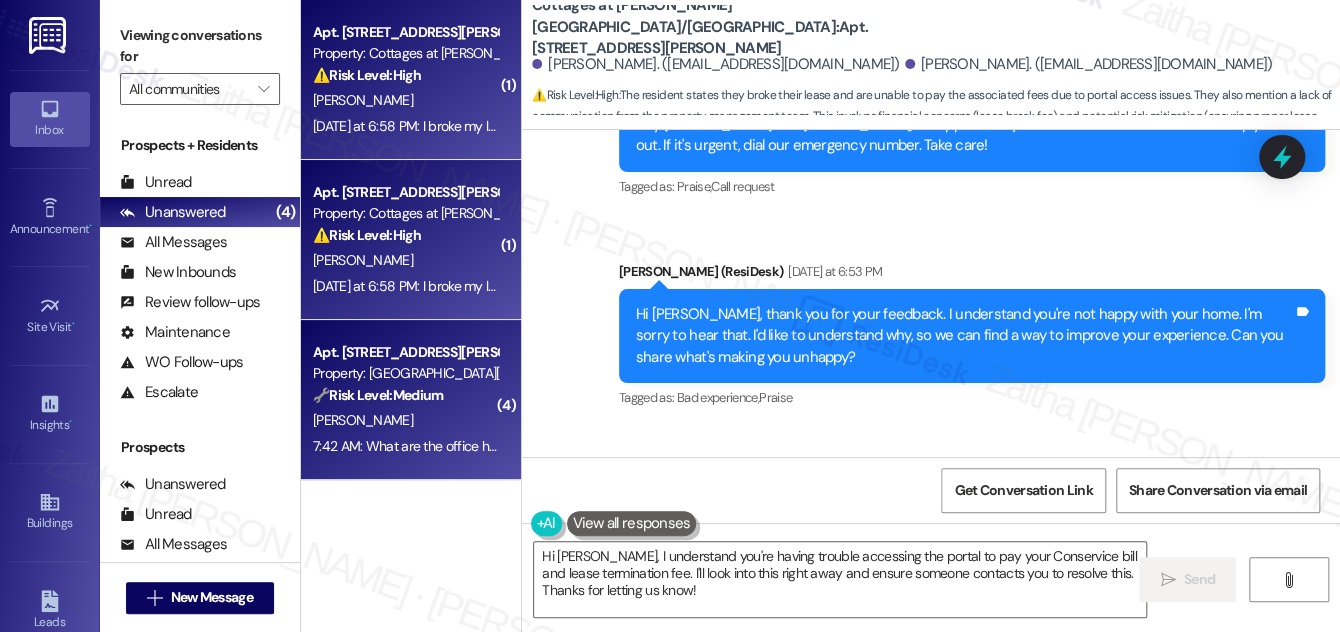 click on "[PERSON_NAME]" at bounding box center (405, 420) 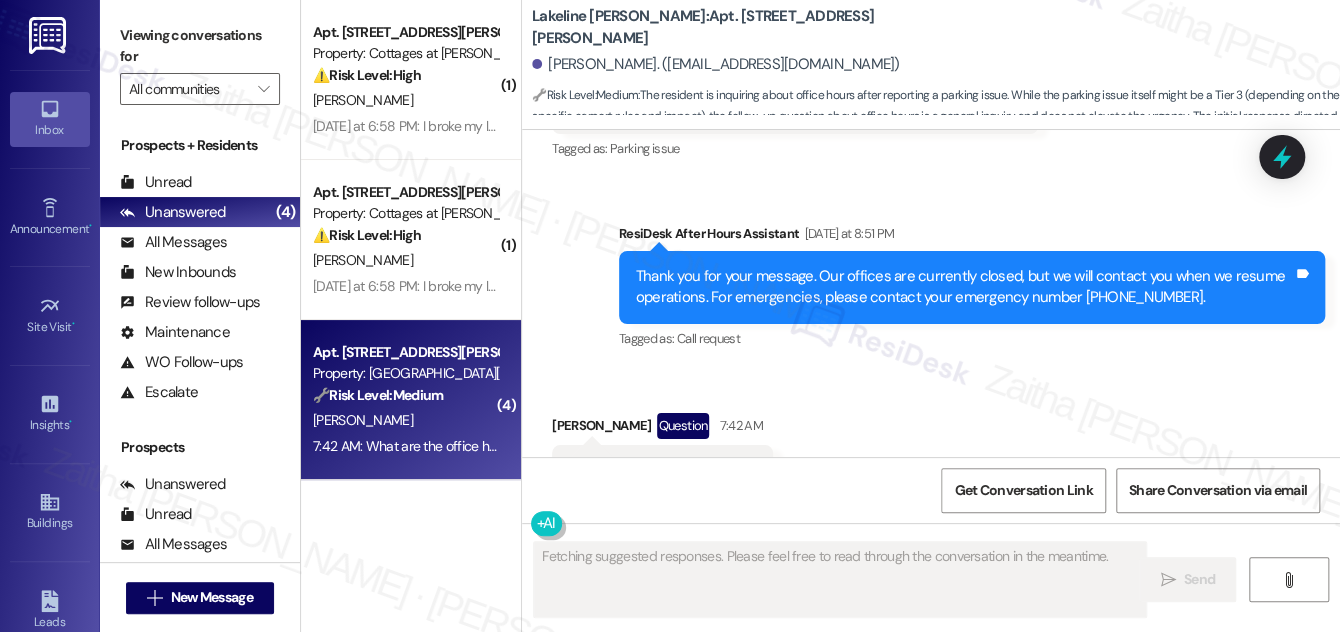 scroll, scrollTop: 3145, scrollLeft: 0, axis: vertical 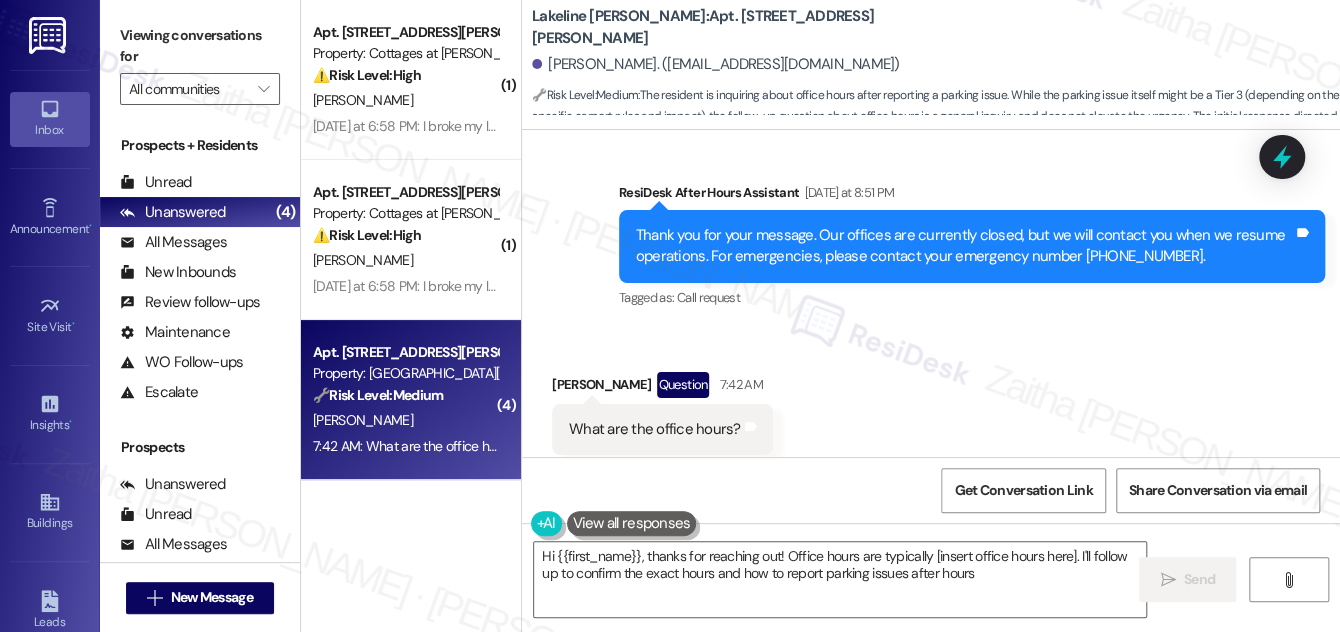 type on "Hi {{first_name}}, thanks for reaching out! Office hours are typically [insert office hours here]. I'll follow up to confirm the exact hours and how to report parking issues after hours." 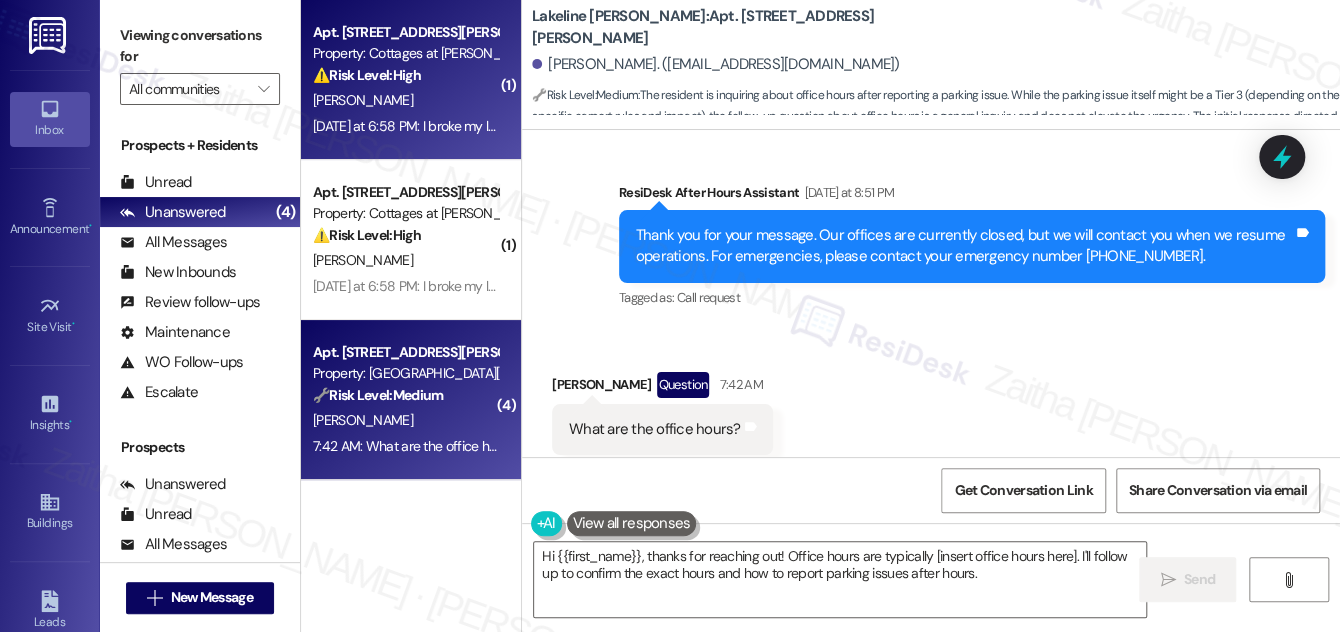 click on "[PERSON_NAME]" at bounding box center [405, 100] 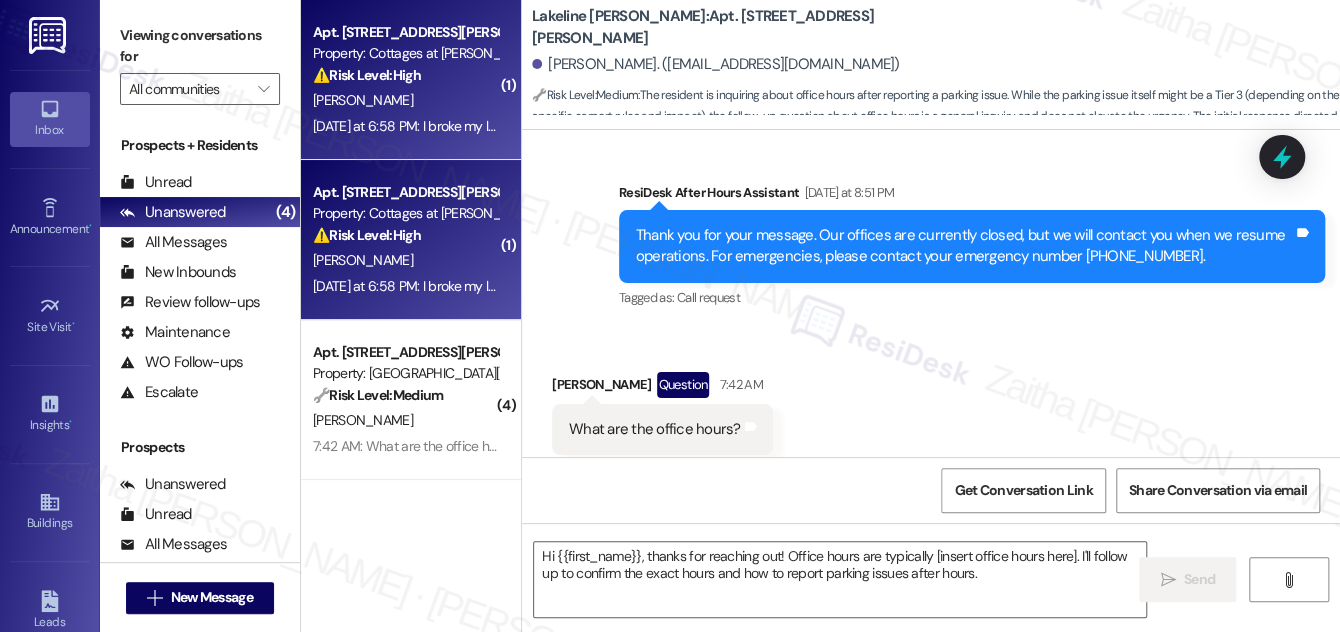 type on "Fetching suggested responses. Please feel free to read through the conversation in the meantime." 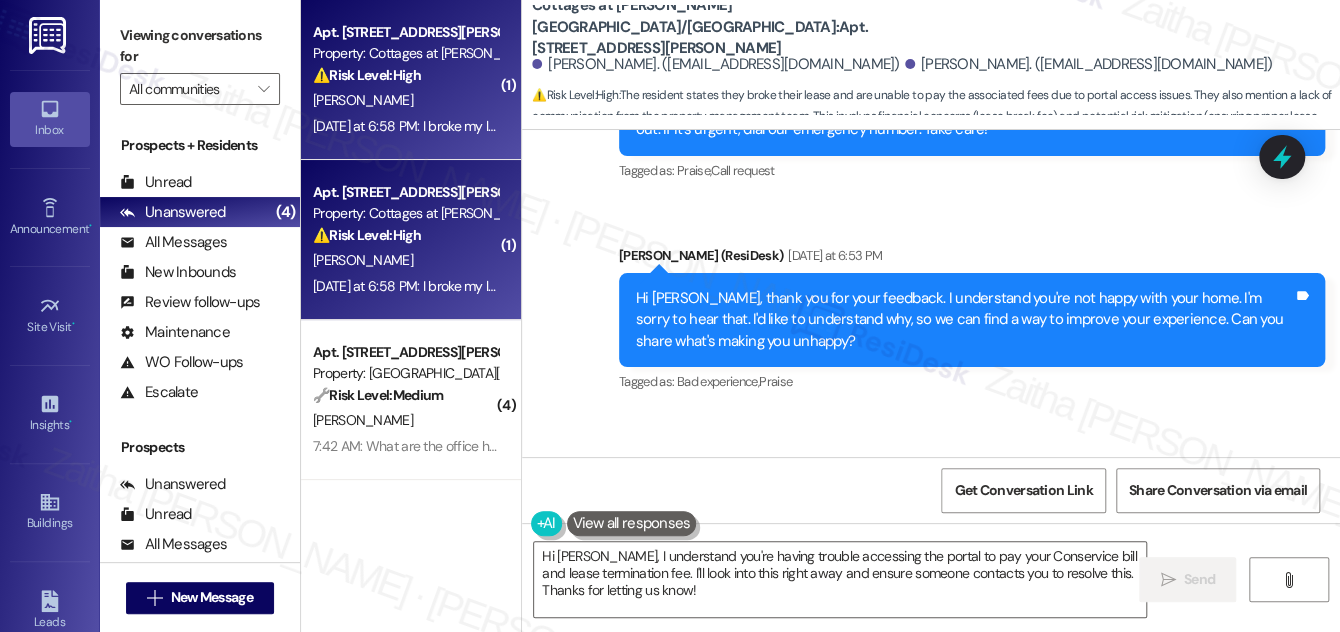 scroll, scrollTop: 1013, scrollLeft: 0, axis: vertical 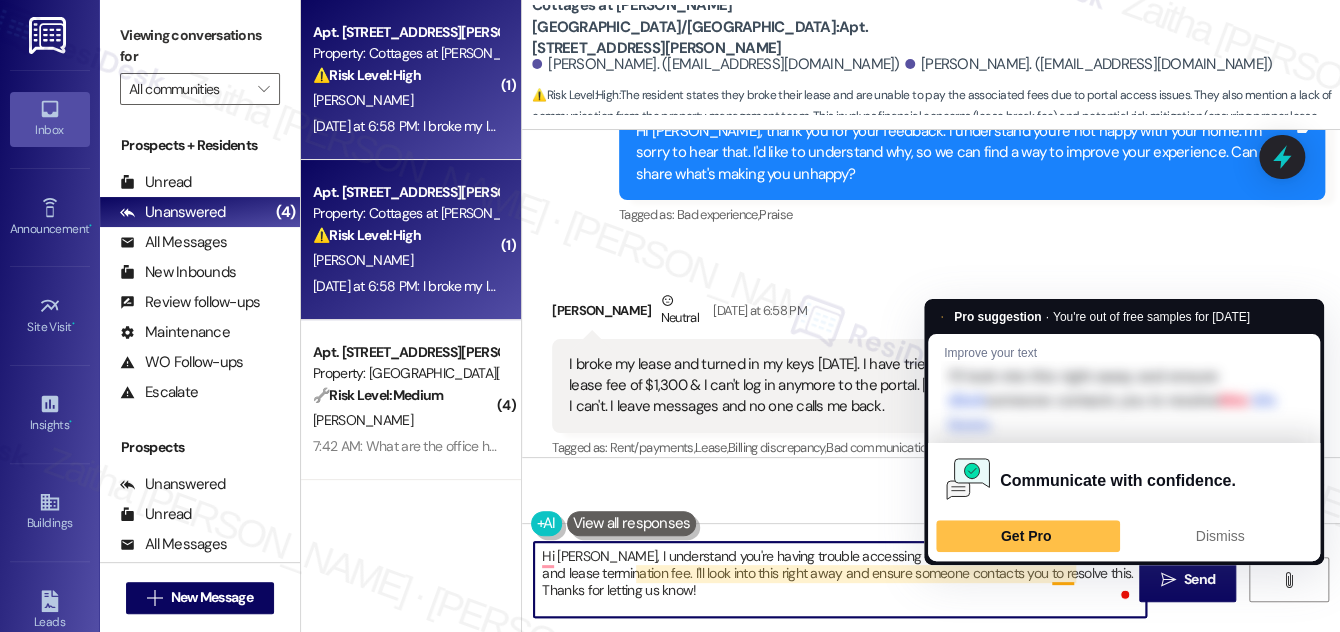drag, startPoint x: 722, startPoint y: 571, endPoint x: 1069, endPoint y: 567, distance: 347.02304 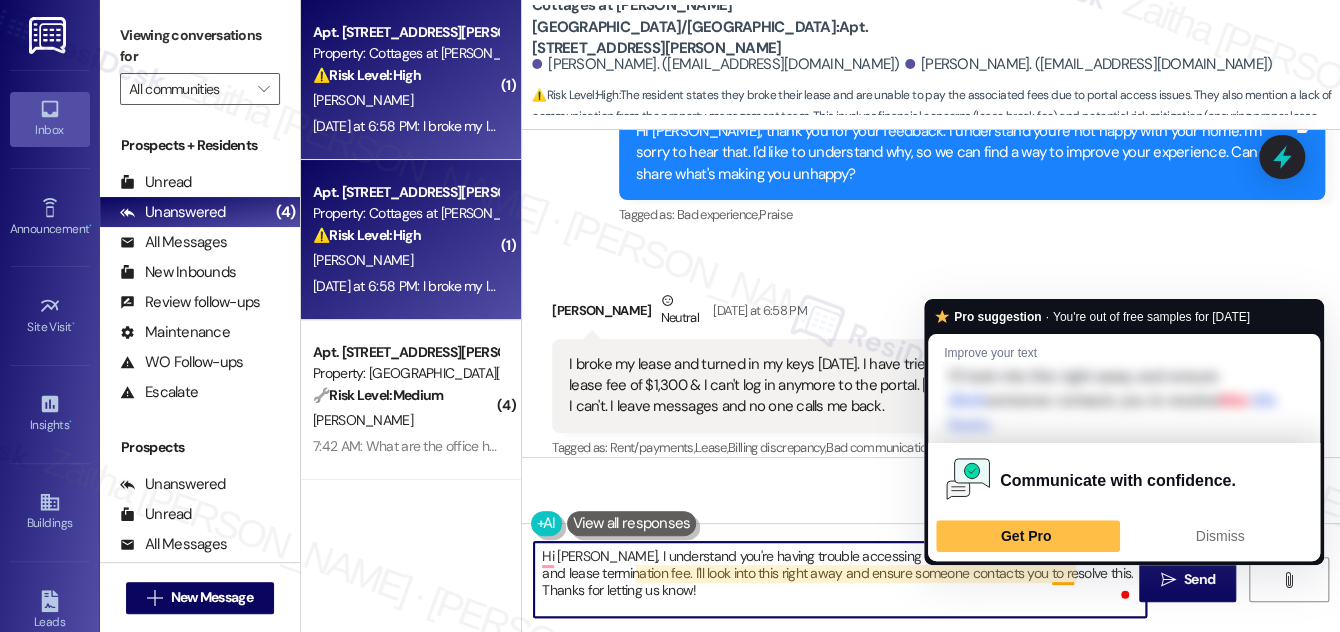 click on "Hi [PERSON_NAME], I understand you're having trouble accessing the portal to pay your Conservice bill and lease termination fee. I'll look into this right away and ensure someone contacts you to resolve this. Thanks for letting us know!" at bounding box center [840, 579] 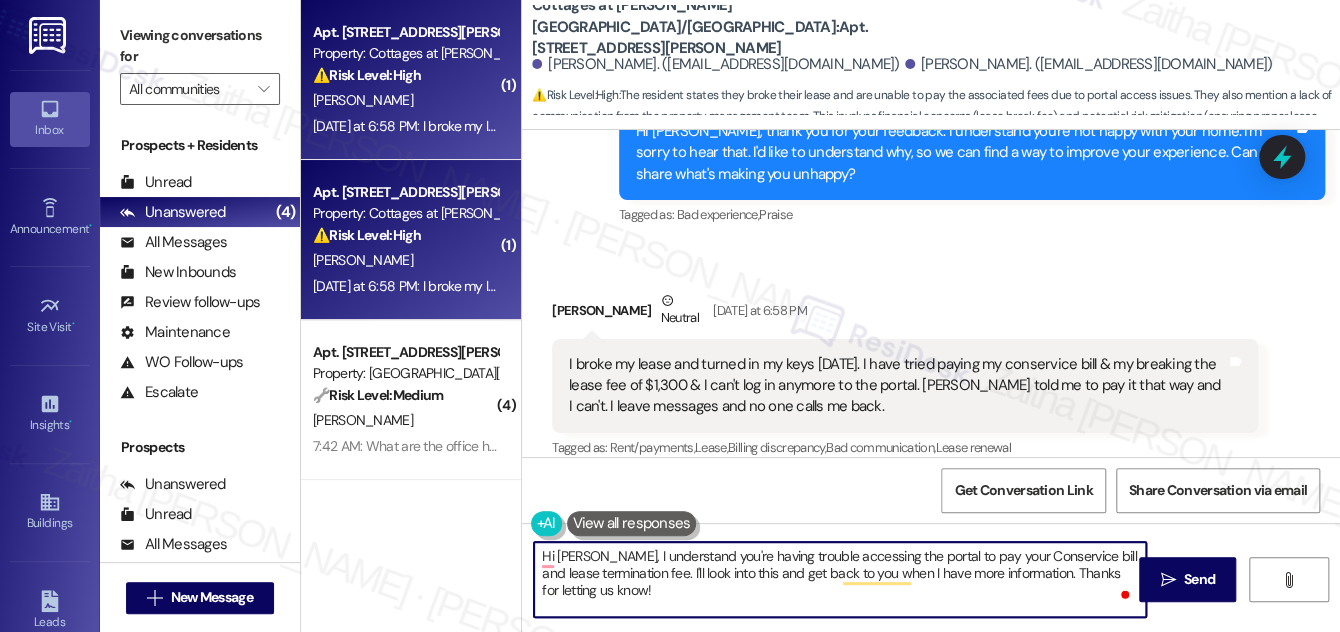 click on "Hi [PERSON_NAME], I understand you're having trouble accessing the portal to pay your Conservice bill and lease termination fee. I'll look into this and get back to you when I have more information. Thanks for letting us know!" at bounding box center (840, 579) 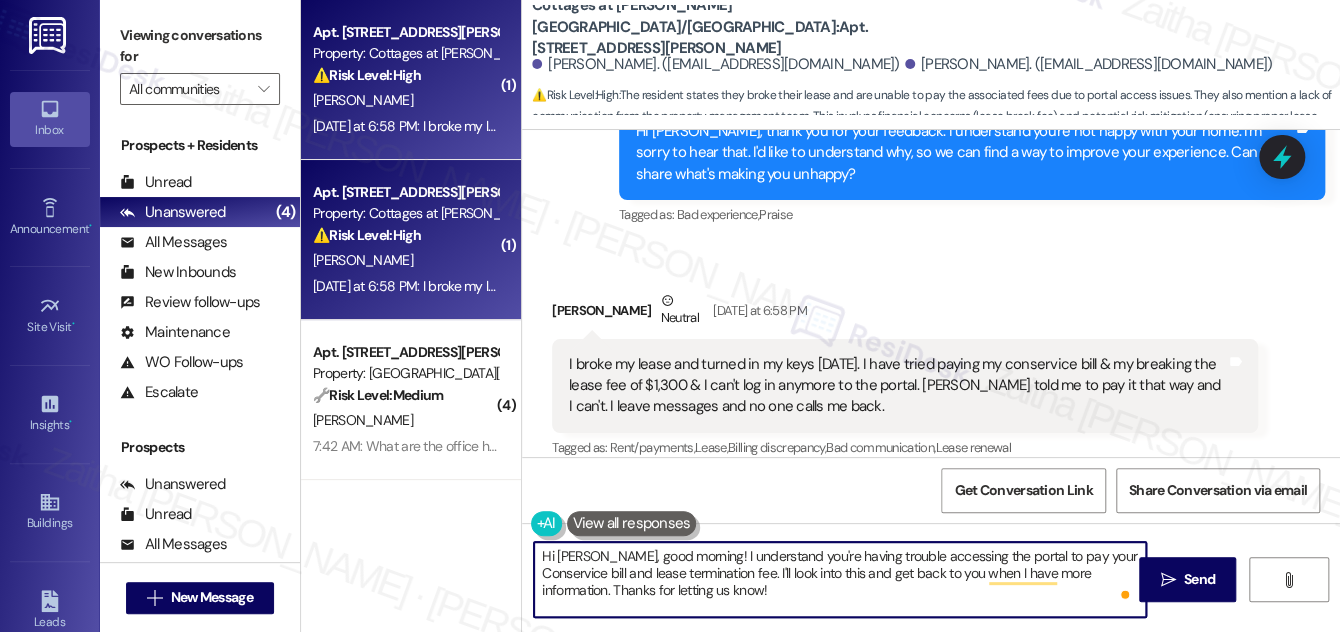 click on "Hi [PERSON_NAME], good morning! I understand you're having trouble accessing the portal to pay your Conservice bill and lease termination fee. I'll look into this and get back to you when I have more information. Thanks for letting us know!" at bounding box center (840, 579) 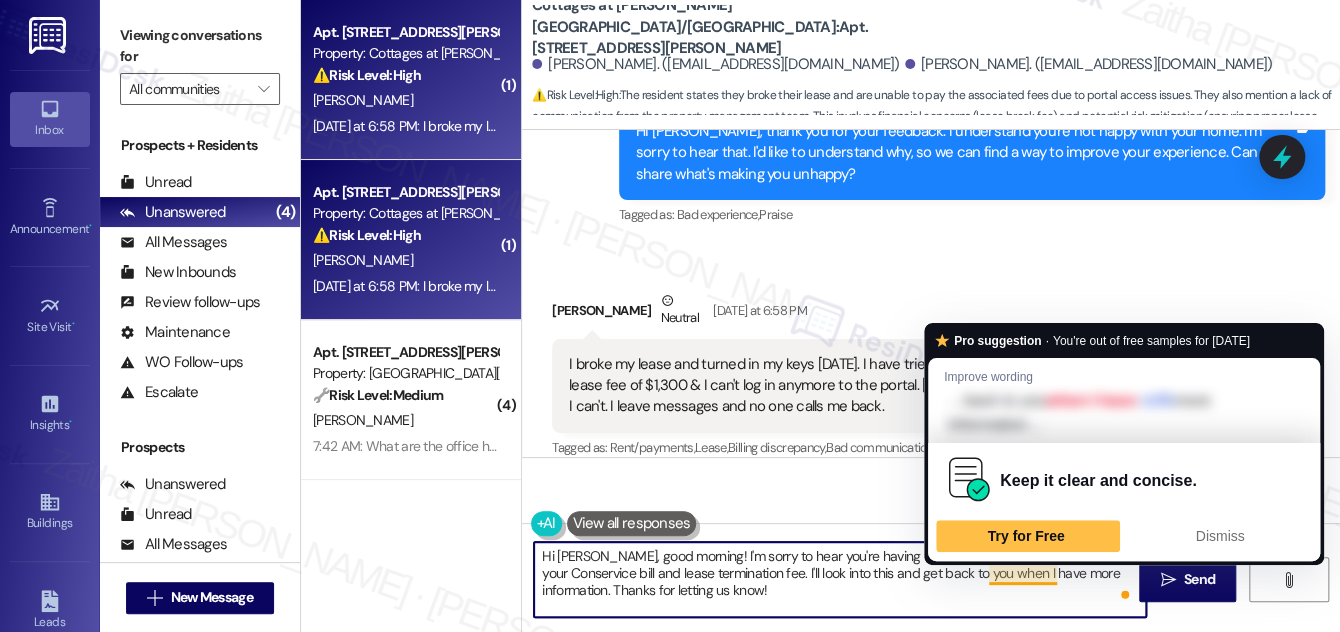 click on "Hi [PERSON_NAME], good morning! I'm sorry to hear you're having trouble accessing the portal to pay your Conservice bill and lease termination fee. I'll look into this and get back to you when I have more information. Thanks for letting us know!" at bounding box center [840, 579] 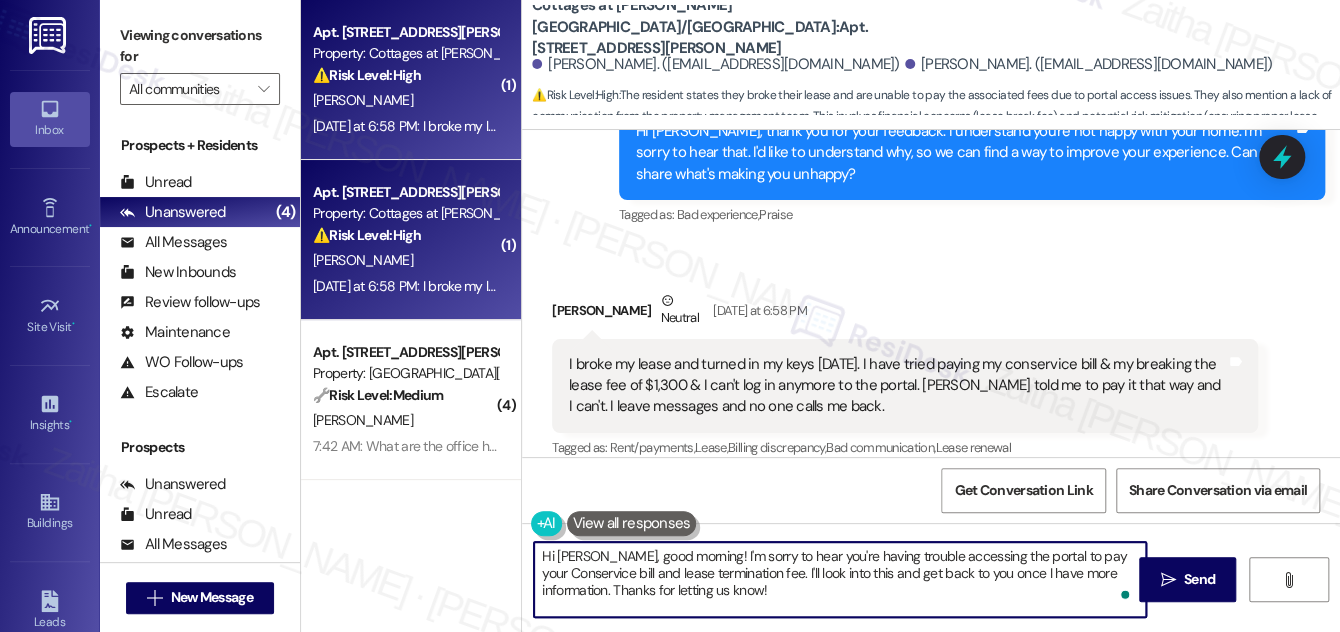 click on "Hi [PERSON_NAME], good morning! I'm sorry to hear you're having trouble accessing the portal to pay your Conservice bill and lease termination fee. I'll look into this and get back to you once I have more information. Thanks for letting us know!" at bounding box center [840, 579] 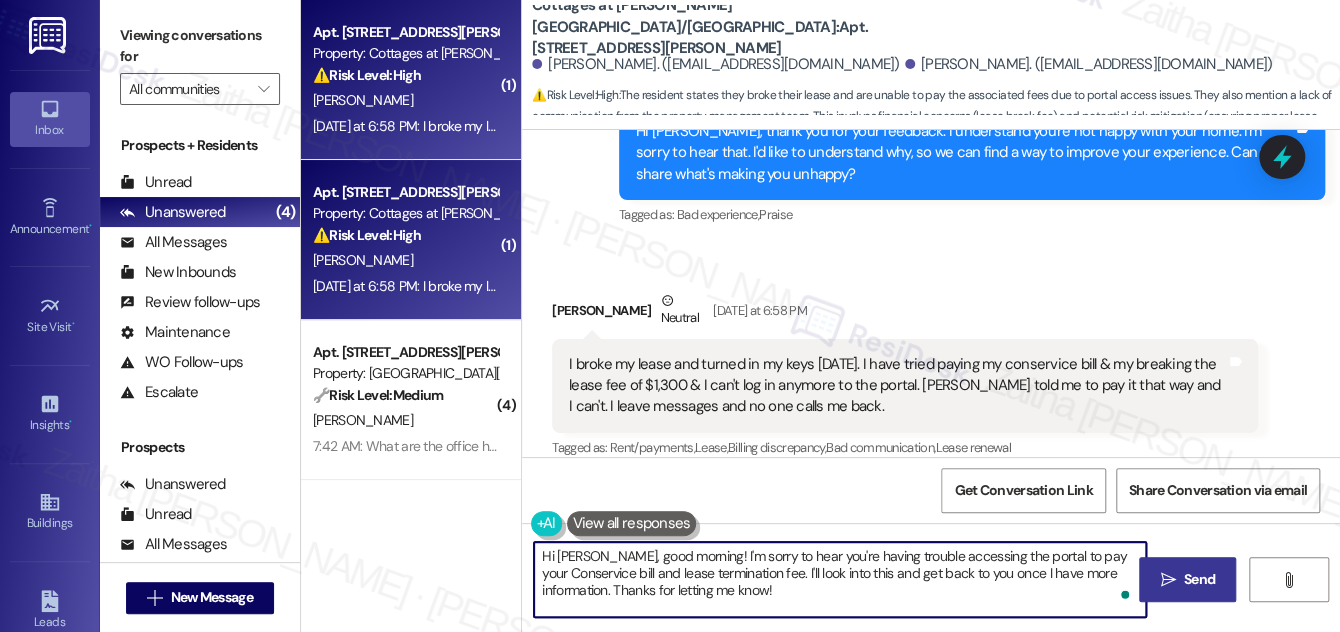 type on "Hi [PERSON_NAME], good morning! I'm sorry to hear you're having trouble accessing the portal to pay your Conservice bill and lease termination fee. I'll look into this and get back to you once I have more information. Thanks for letting me know!" 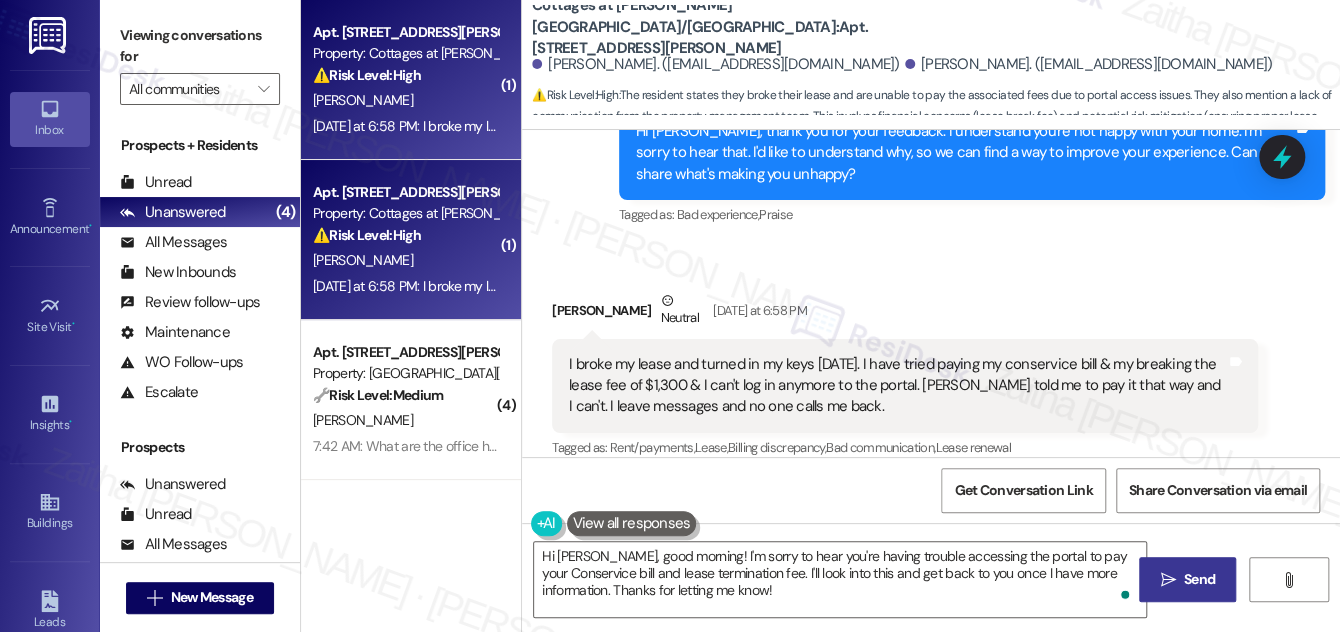 click on "Send" at bounding box center (1199, 579) 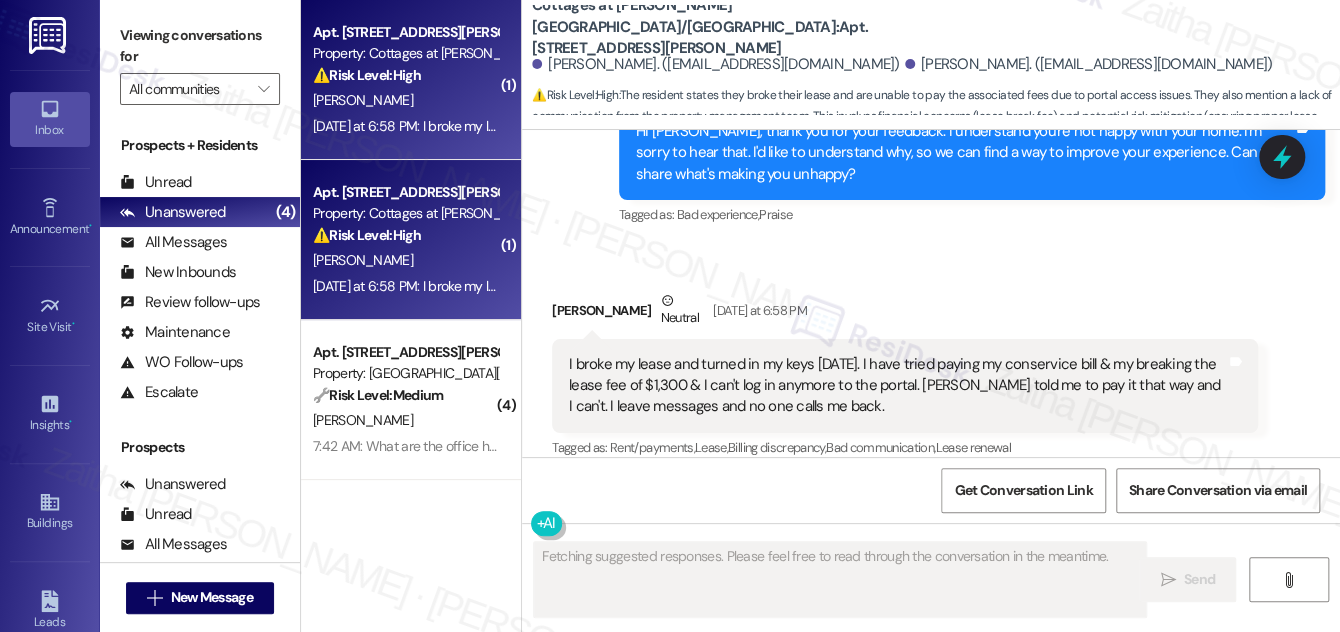 scroll, scrollTop: 1012, scrollLeft: 0, axis: vertical 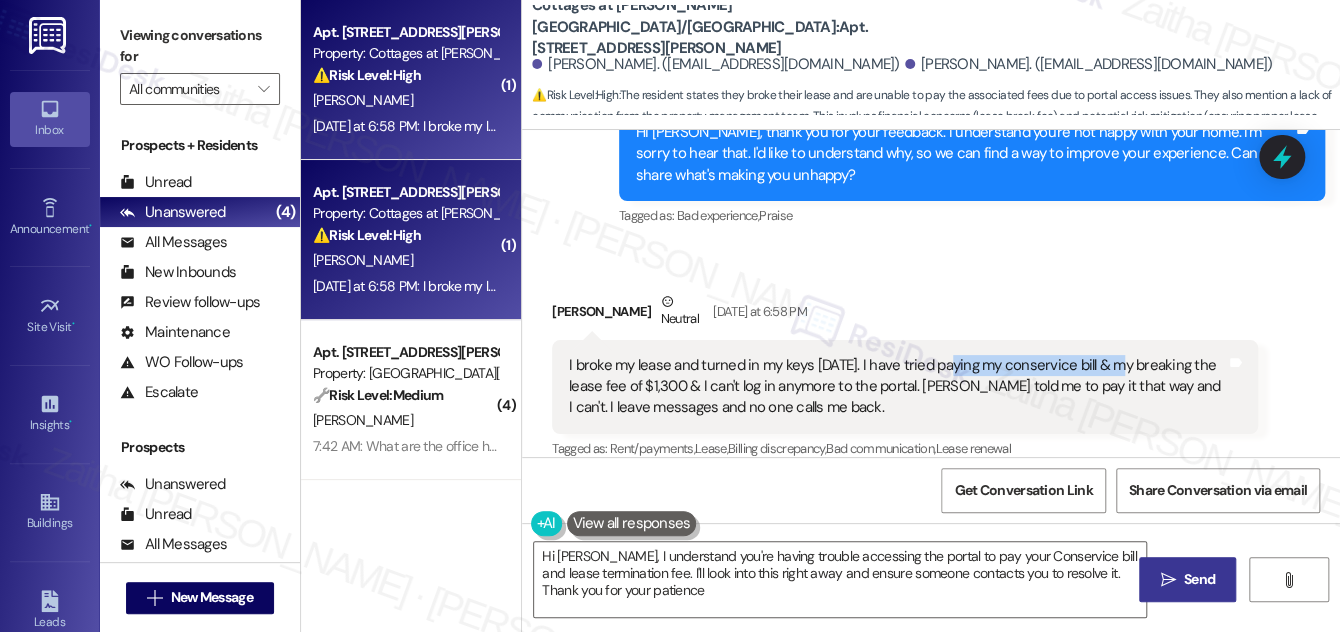 type on "Hi [PERSON_NAME], I understand you're having trouble accessing the portal to pay your Conservice bill and lease termination fee. I'll look into this right away and ensure someone contacts you to resolve it. Thank you for your patience!" 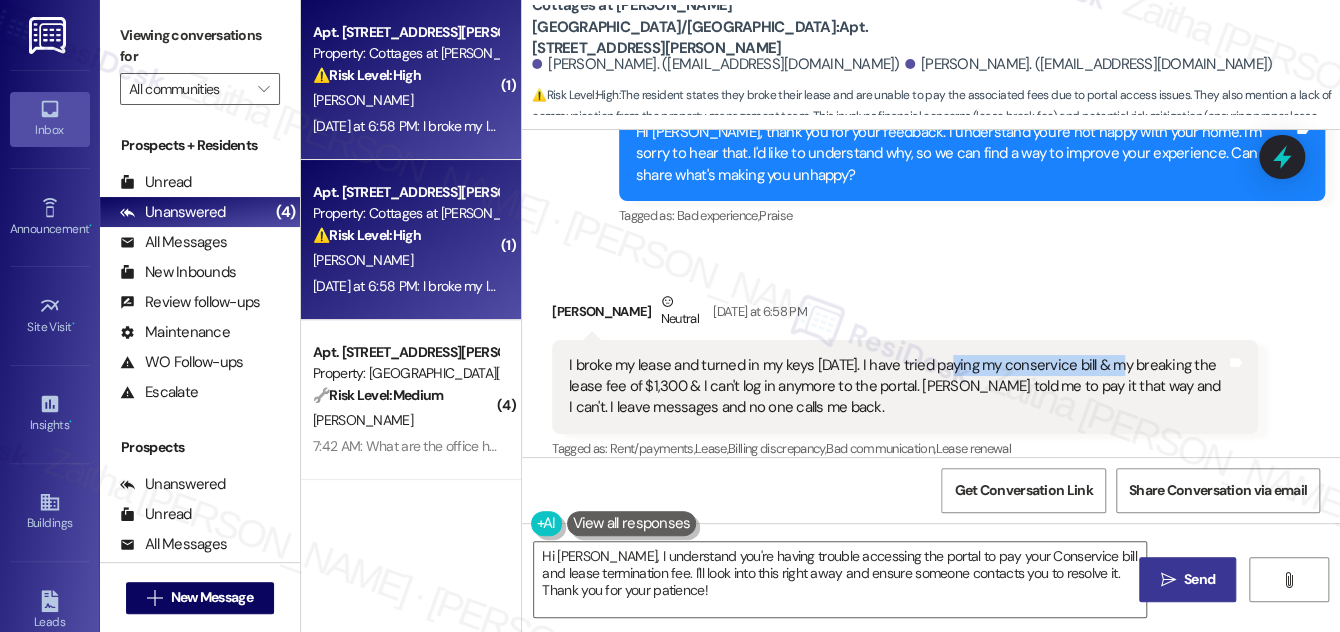 drag, startPoint x: 949, startPoint y: 342, endPoint x: 1109, endPoint y: 348, distance: 160.11246 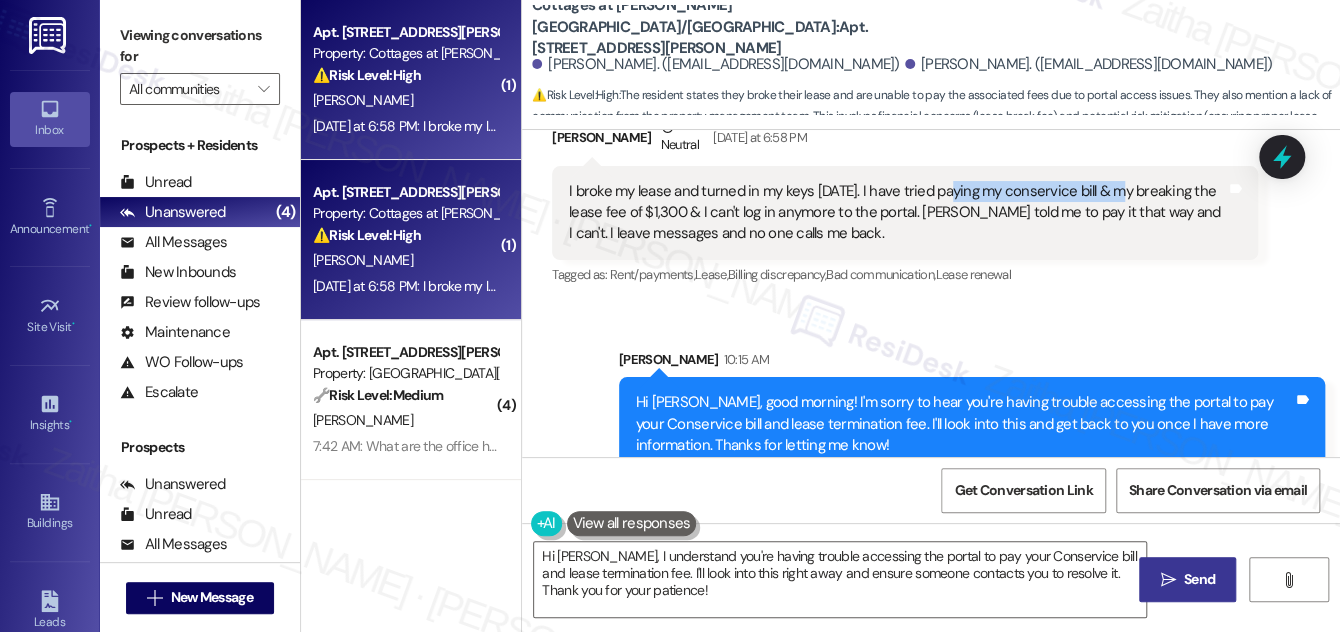 scroll, scrollTop: 1194, scrollLeft: 0, axis: vertical 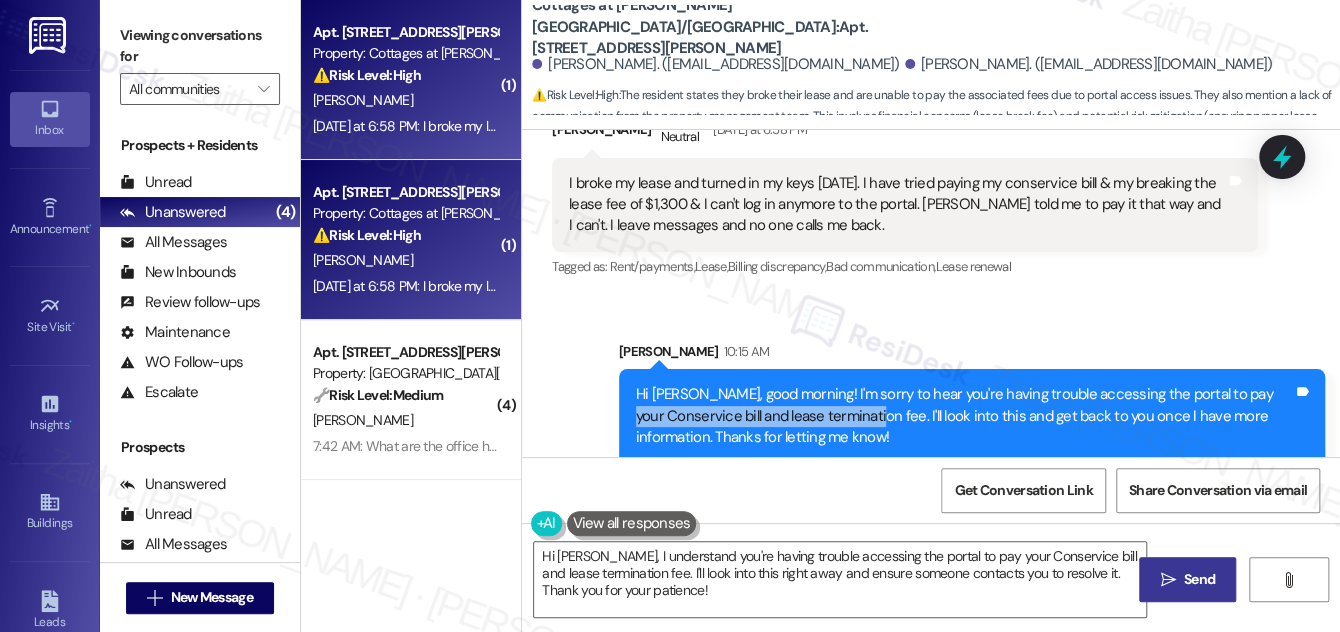 drag, startPoint x: 637, startPoint y: 391, endPoint x: 882, endPoint y: 393, distance: 245.00816 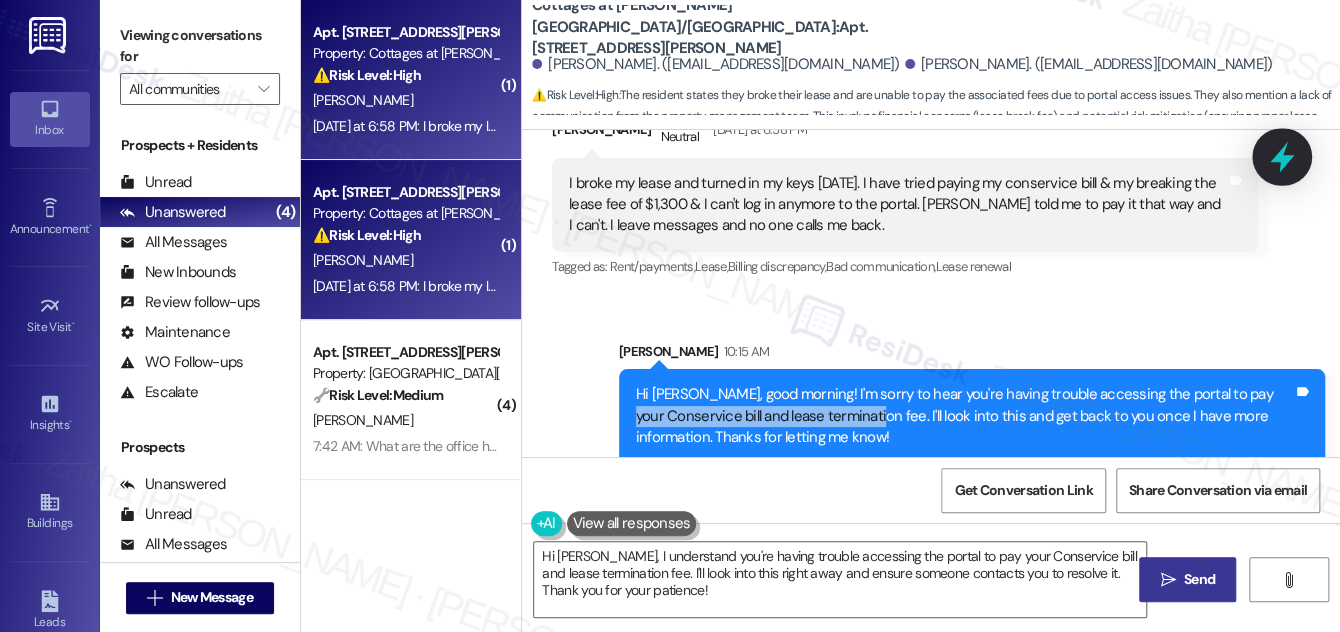 click 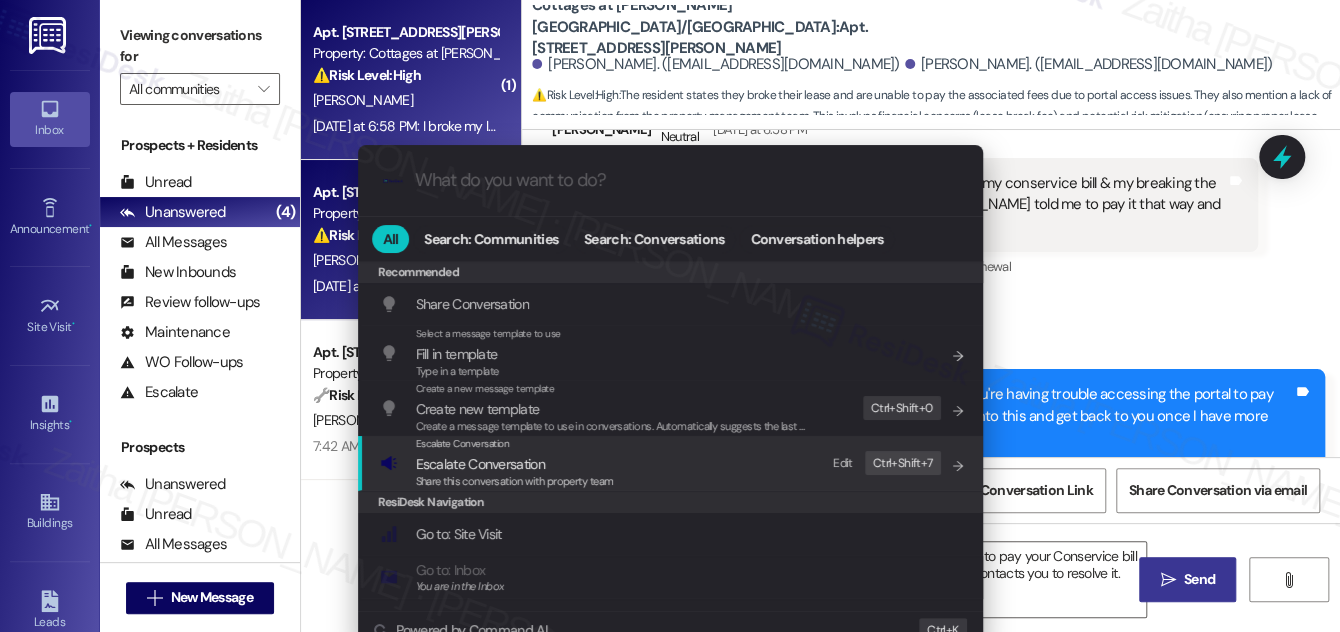 click on "Escalate Conversation" at bounding box center [480, 464] 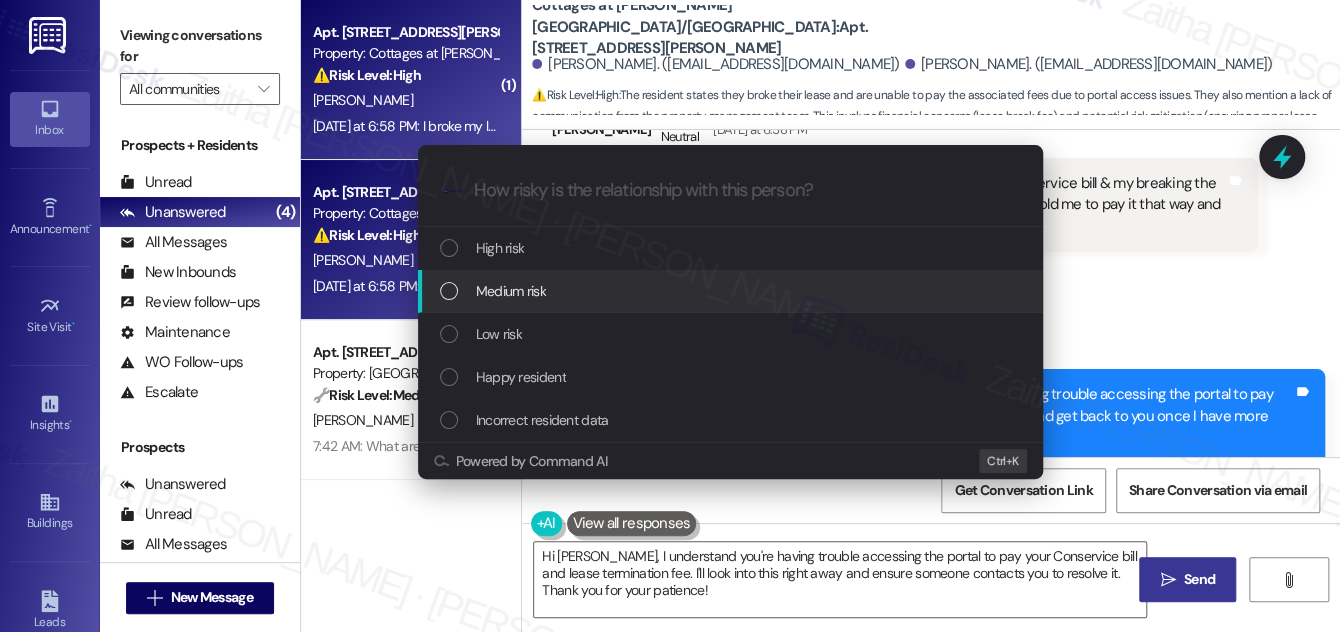 click on "Medium risk" at bounding box center (732, 291) 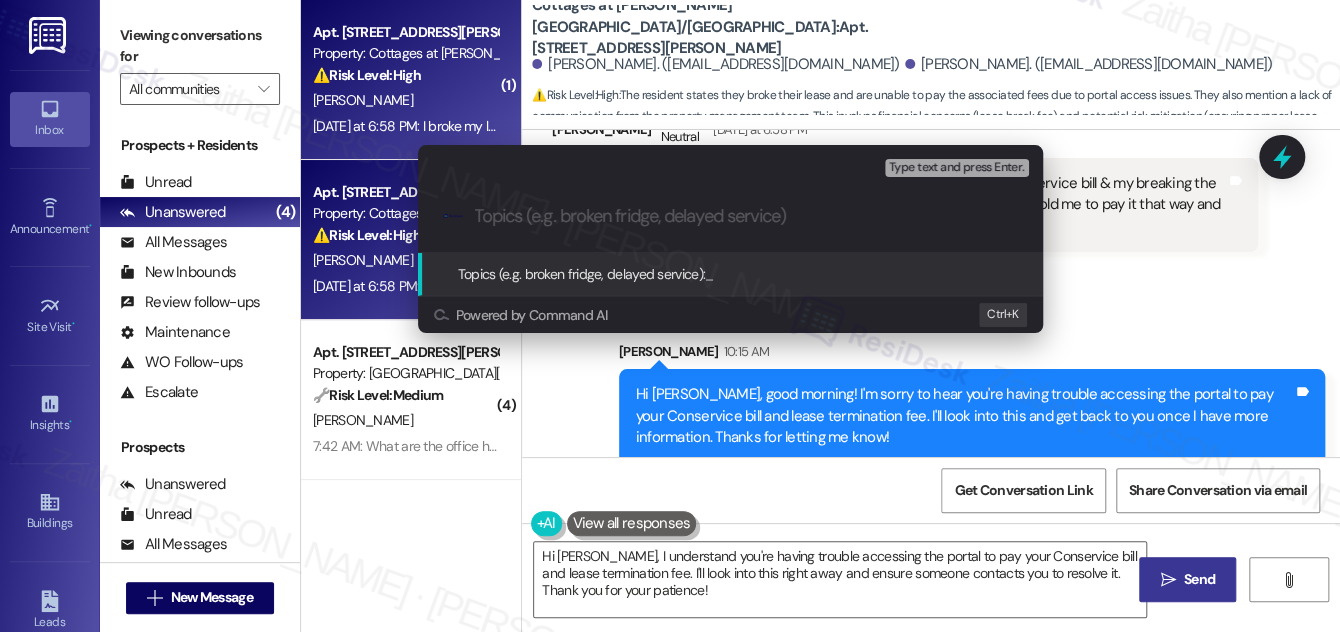 paste on "Conservice bill and lease termination fee" 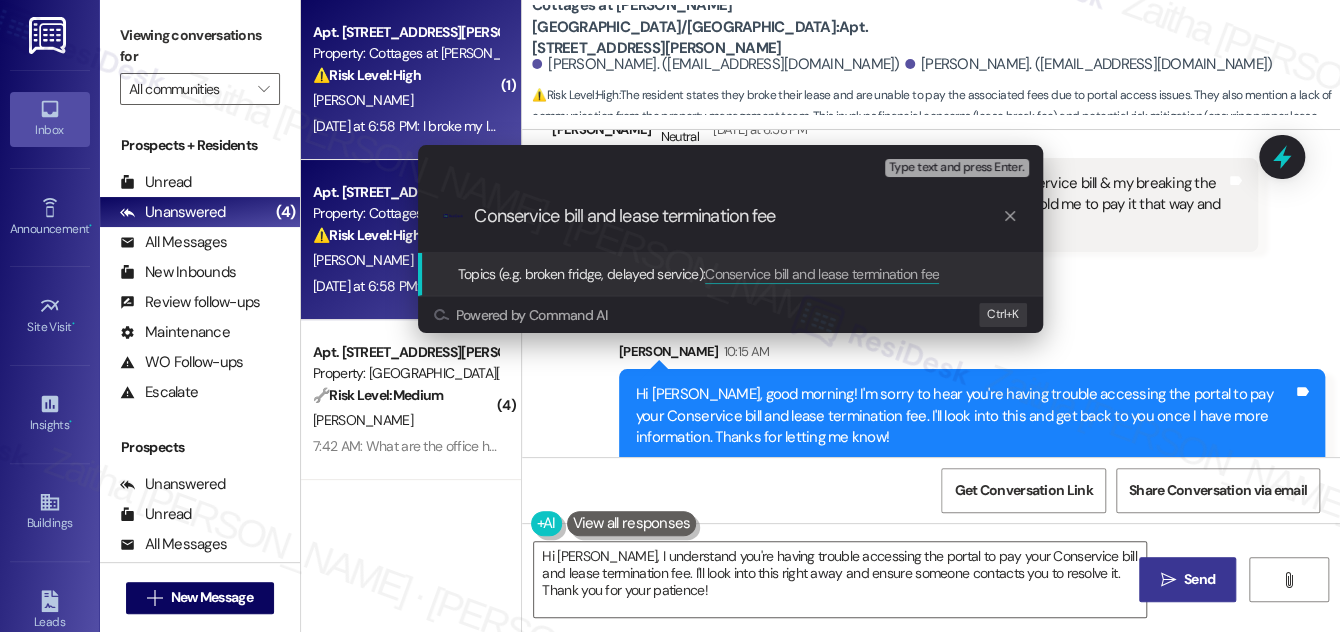 click on "Conservice bill and lease termination fee" at bounding box center [738, 216] 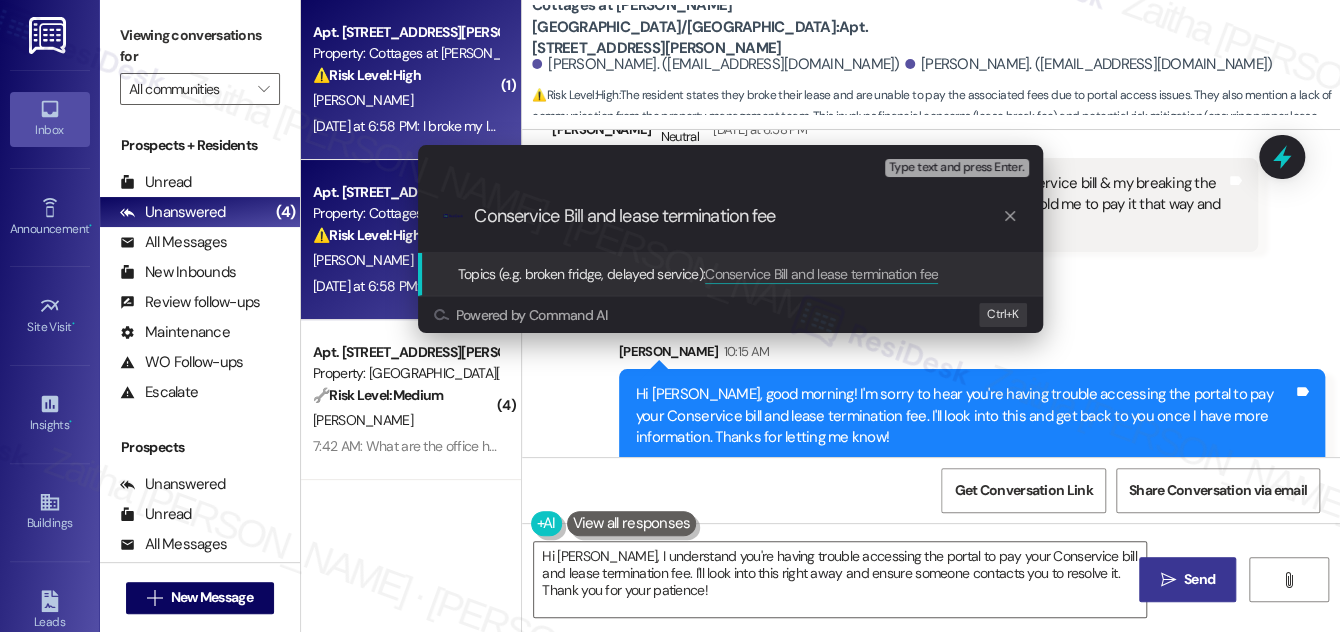 click on "Conservice Bill and lease termination fee" at bounding box center (738, 216) 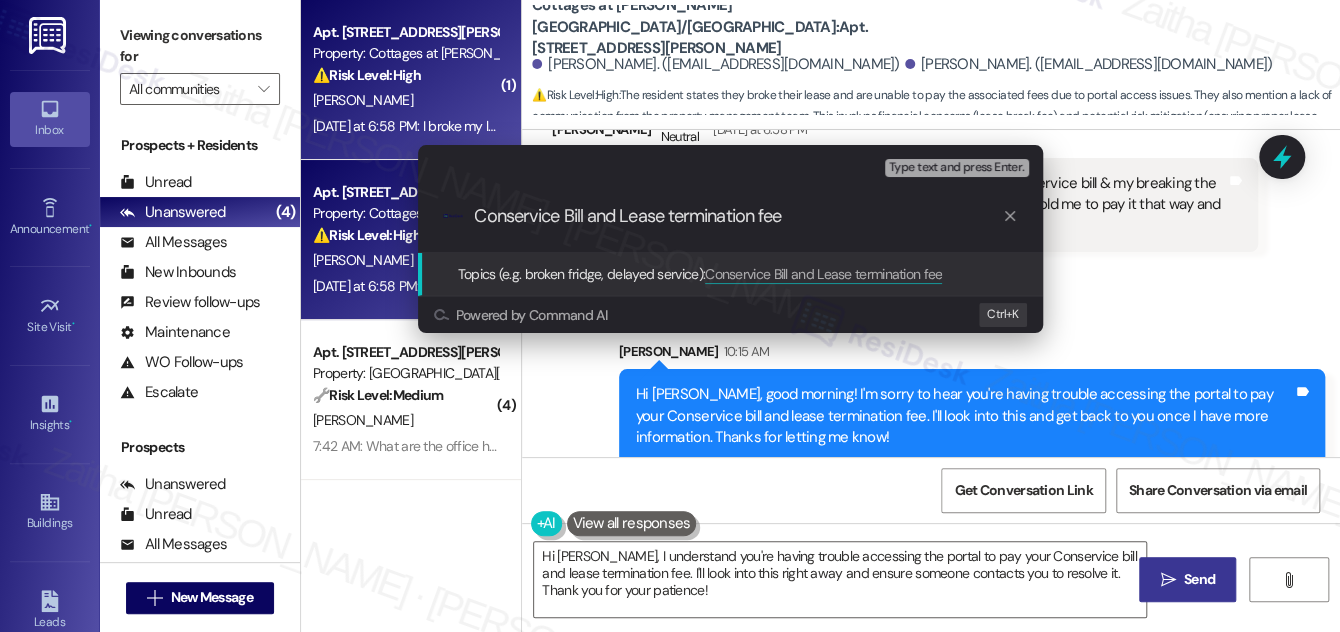 click on "Conservice Bill and Lease termination fee" at bounding box center [738, 216] 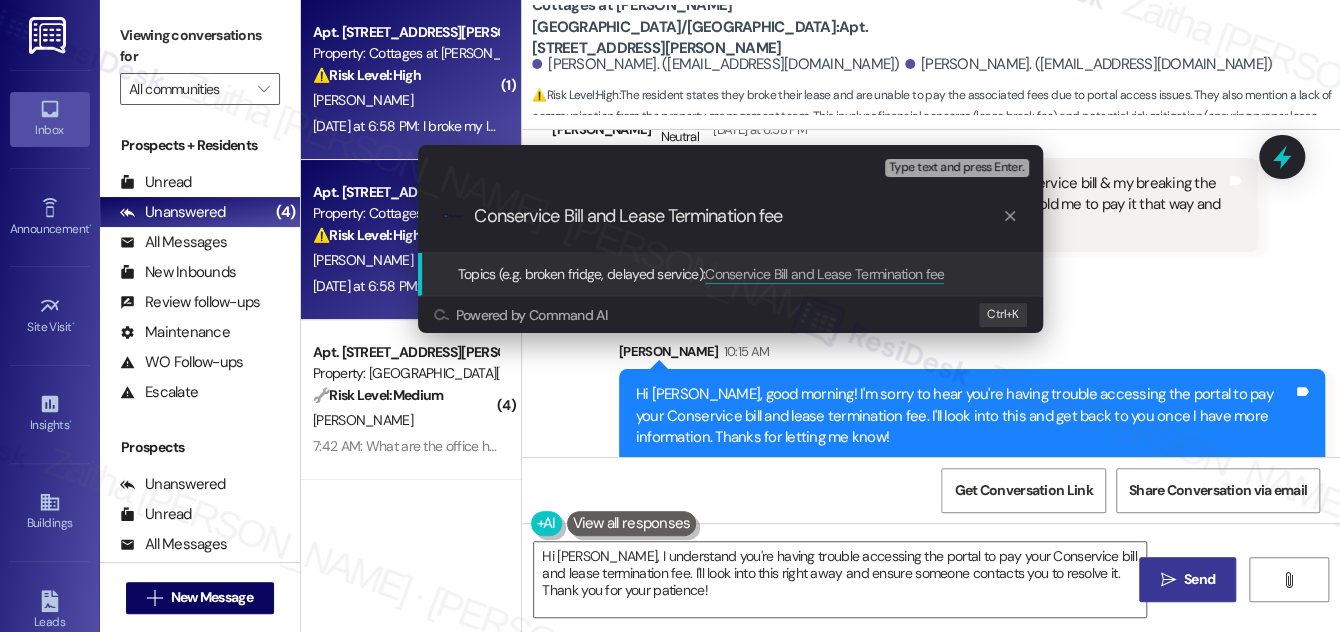 click on "Conservice Bill and Lease Termination fee" at bounding box center [738, 216] 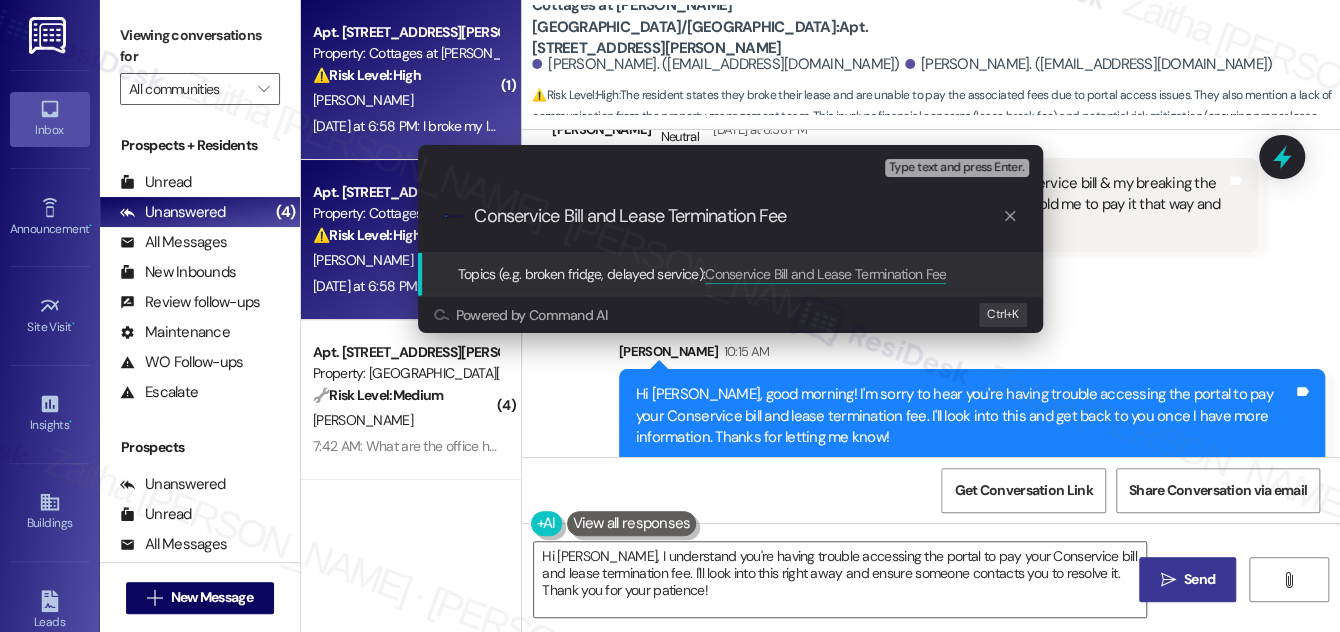 click on "Conservice Bill and Lease Termination Fee" at bounding box center [738, 216] 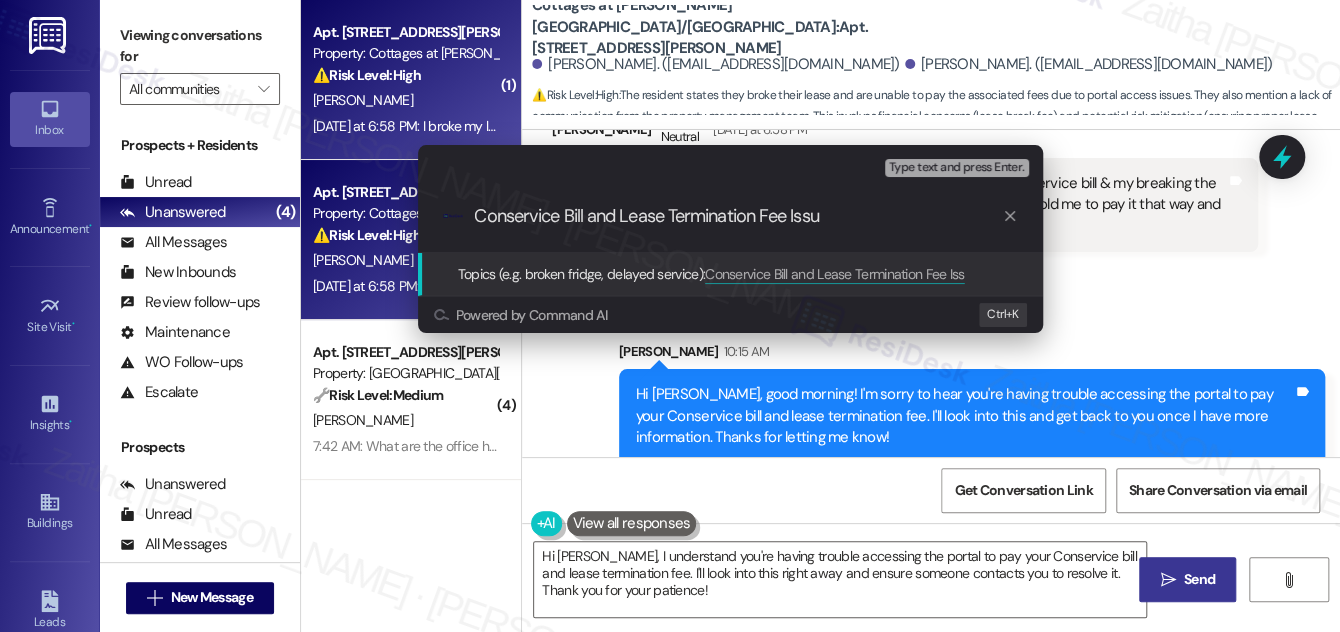 type on "Conservice Bill and Lease Termination Fee Issue" 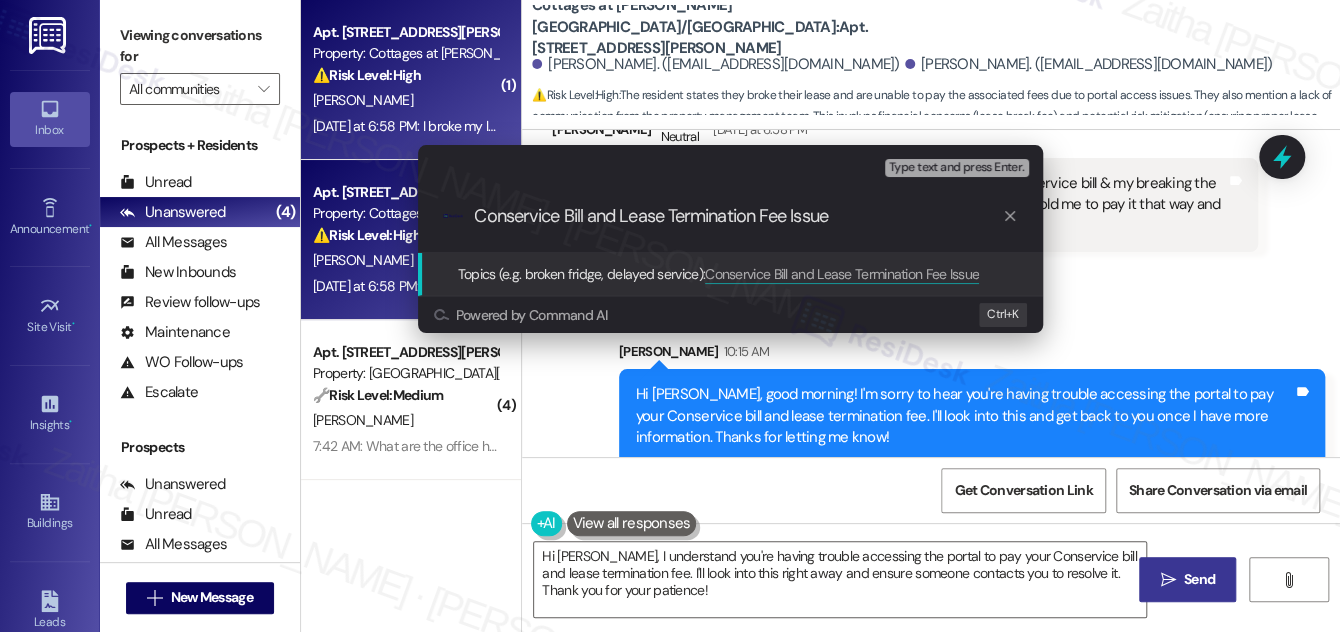type 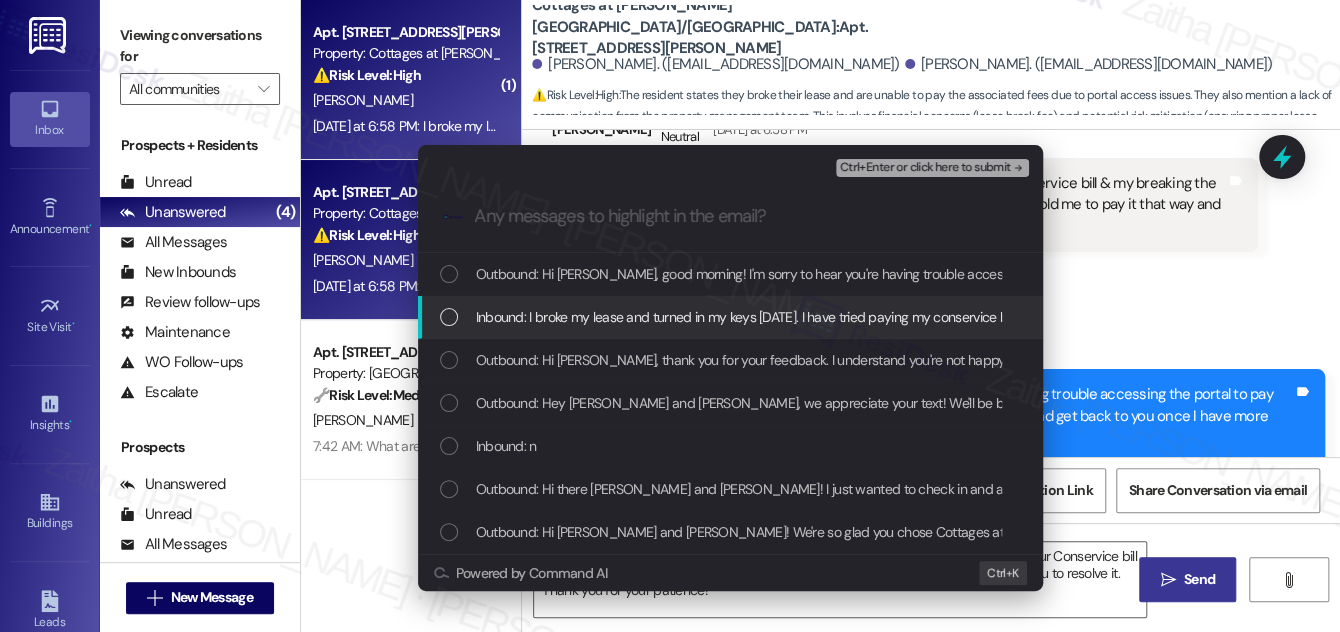 click at bounding box center (449, 317) 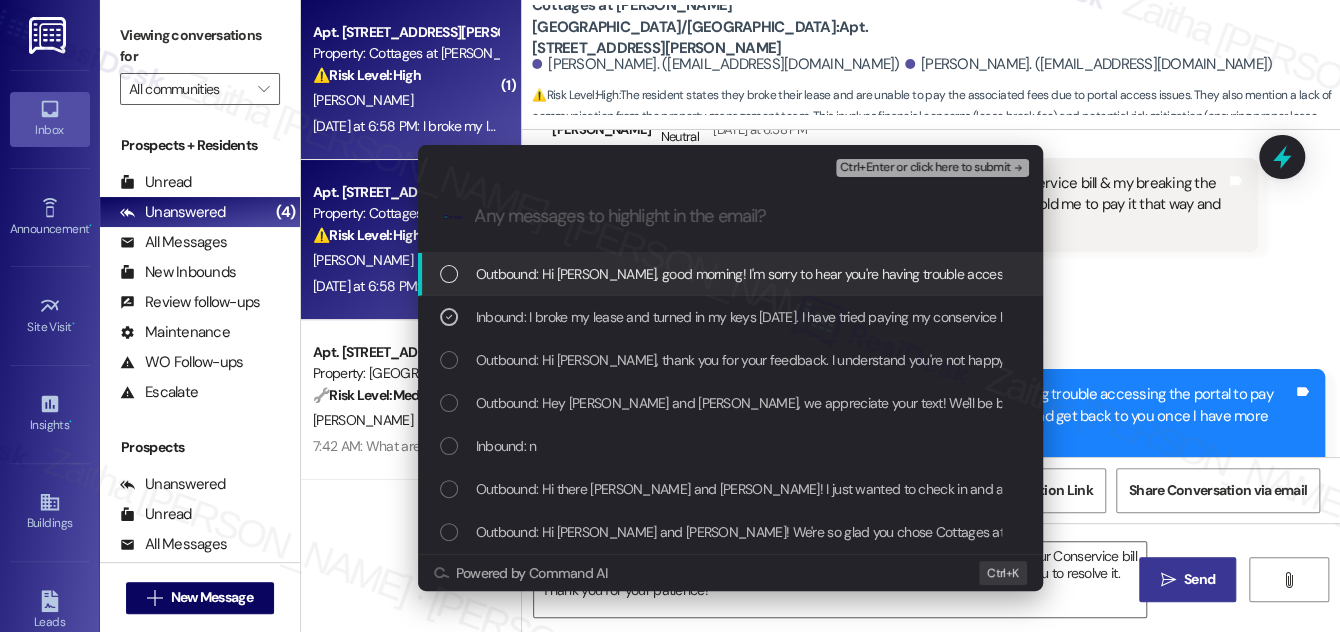 click on "Ctrl+Enter or click here to submit" at bounding box center [925, 168] 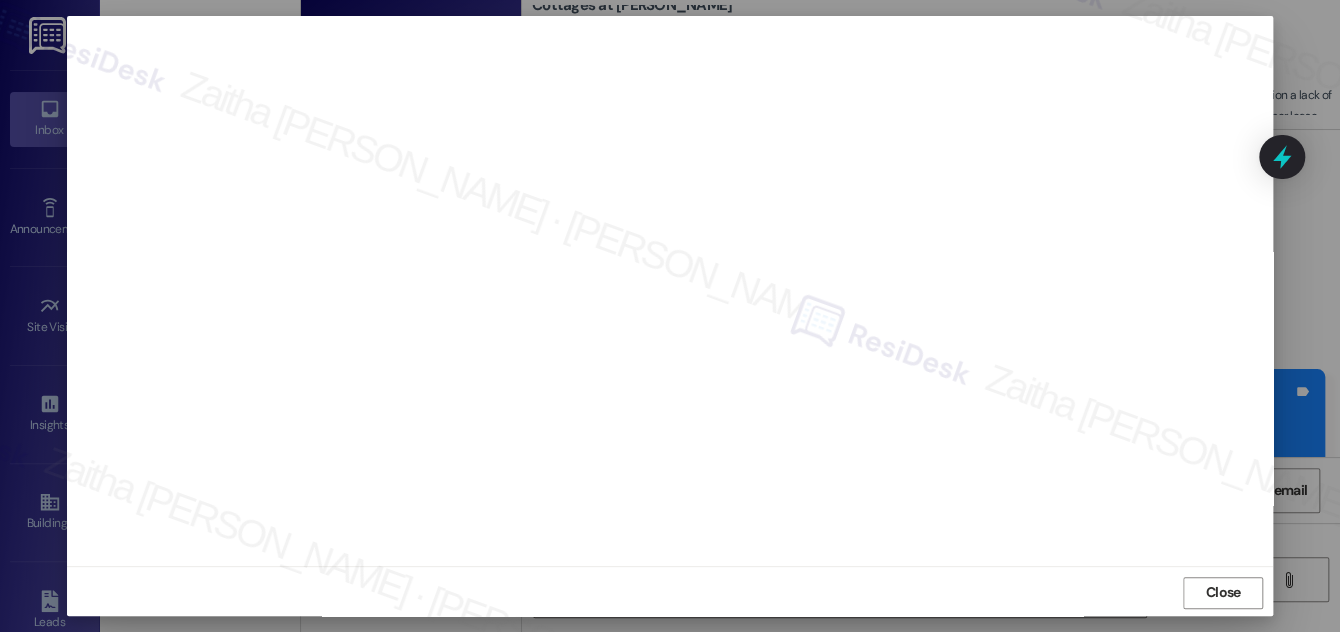scroll, scrollTop: 21, scrollLeft: 0, axis: vertical 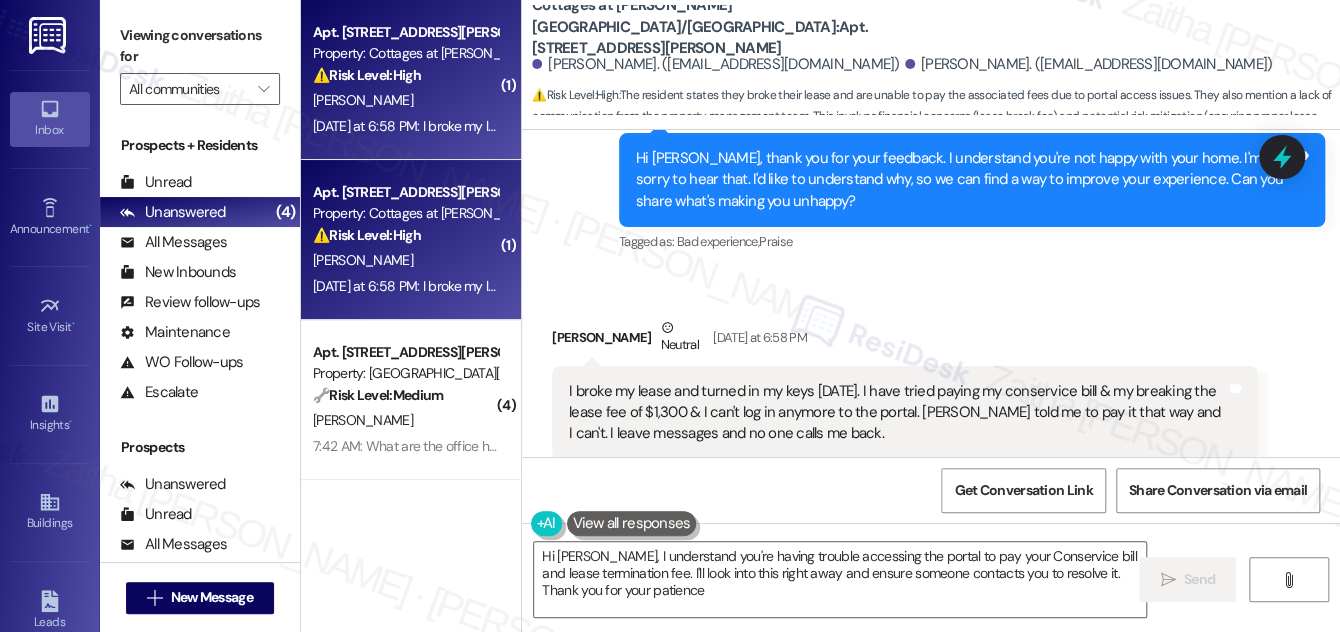 type on "Hi [PERSON_NAME], I understand you're having trouble accessing the portal to pay your Conservice bill and lease termination fee. I'll look into this right away and ensure someone contacts you to resolve it. Thank you for your patience!" 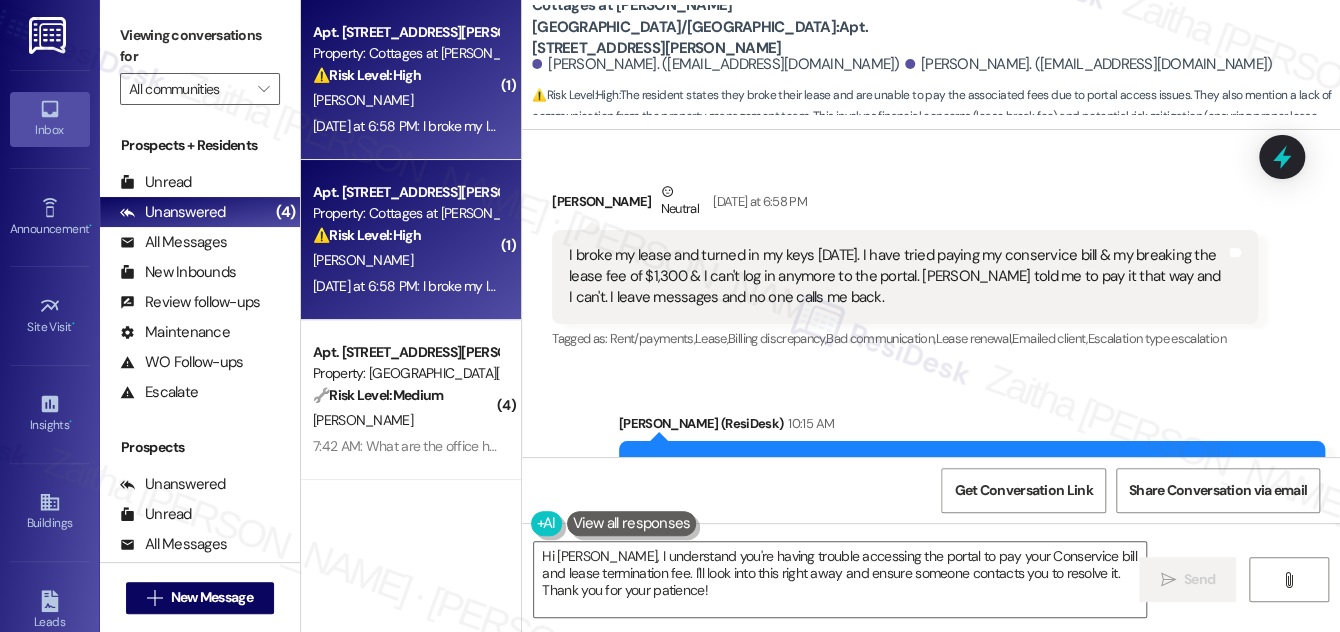 scroll, scrollTop: 1245, scrollLeft: 0, axis: vertical 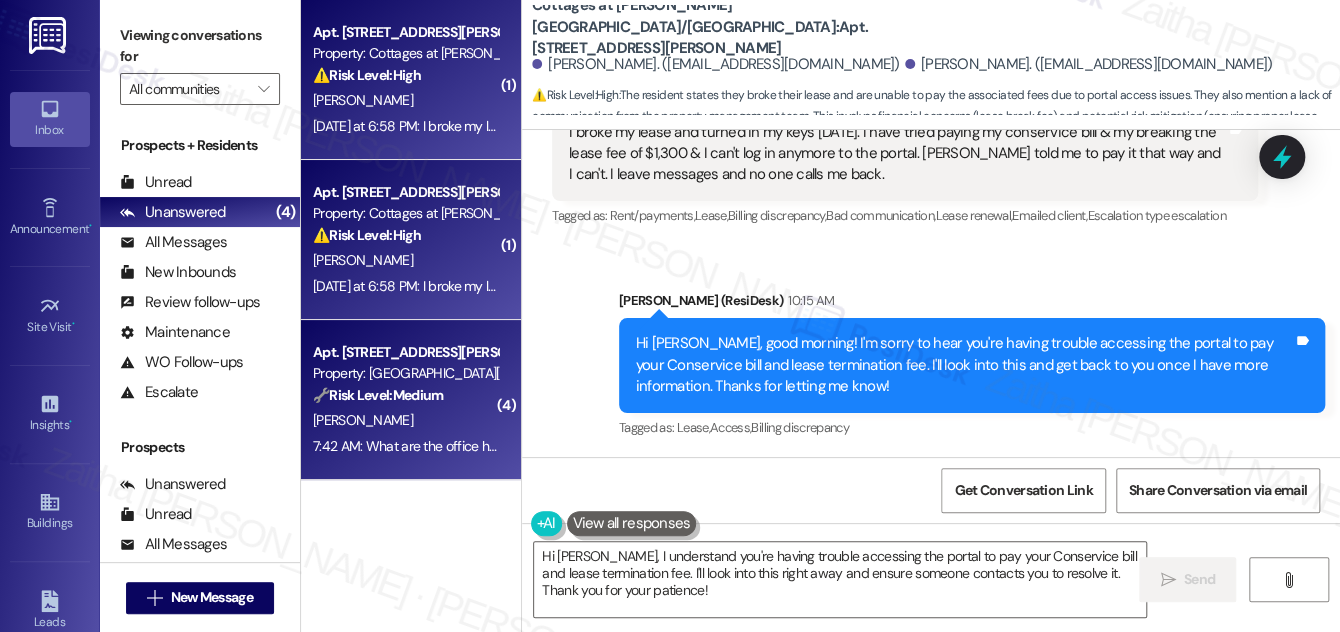 click on "[PERSON_NAME]" at bounding box center [405, 420] 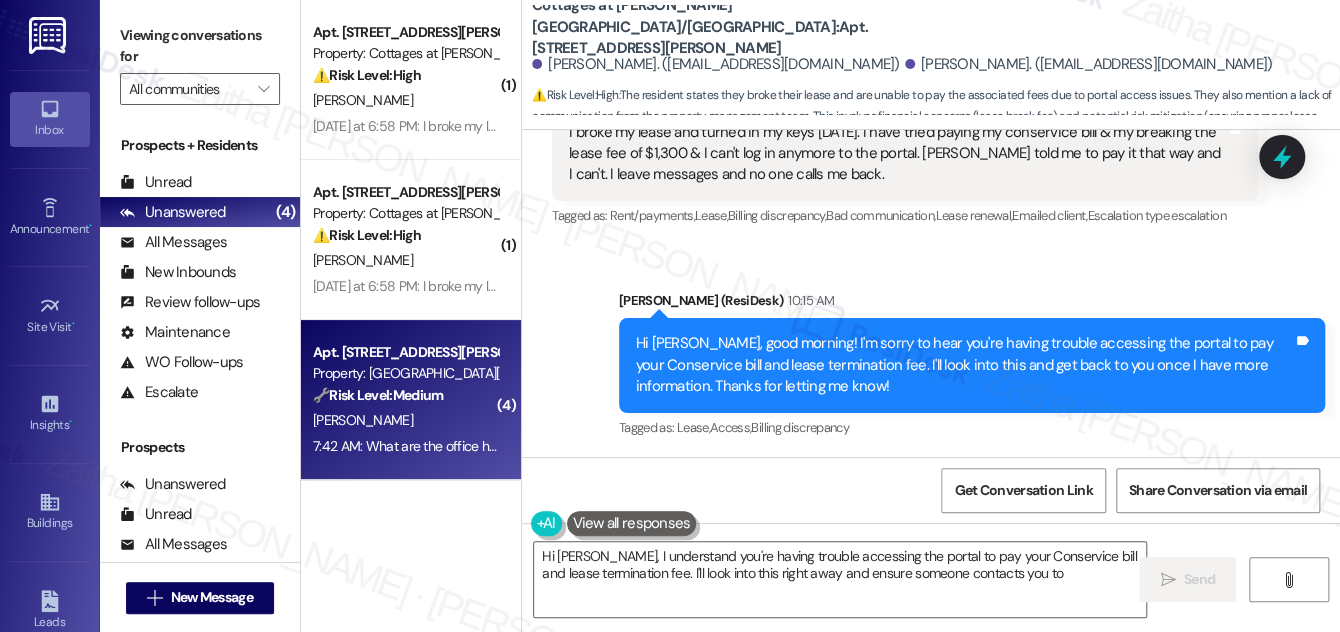 type on "Hi [PERSON_NAME], I understand you're having trouble accessing the portal to pay your Conservice bill and lease termination fee. I'll look into this right away and ensure someone contacts you to" 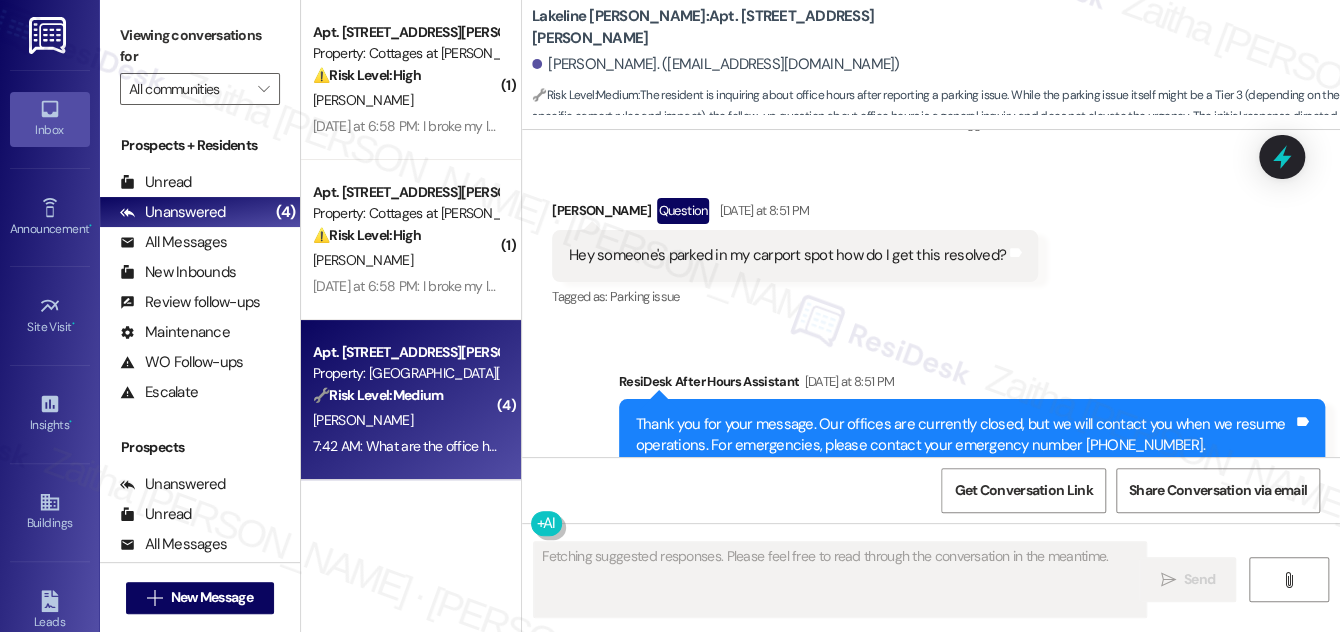 scroll, scrollTop: 3146, scrollLeft: 0, axis: vertical 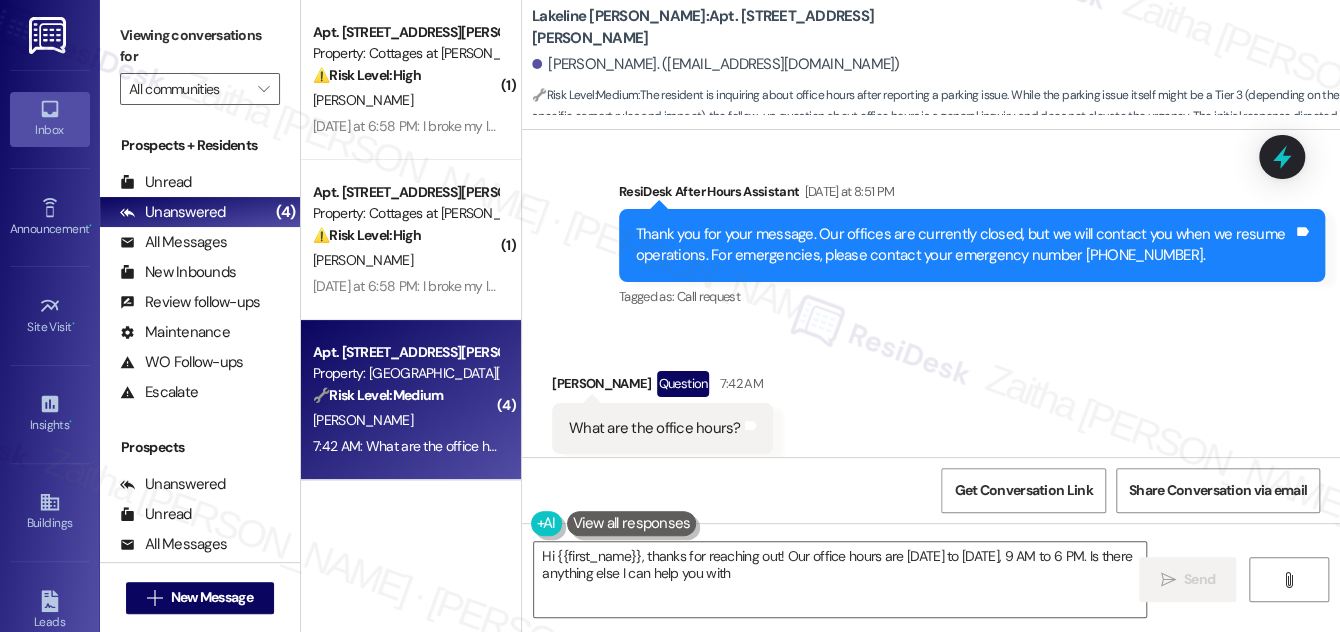 type on "Hi {{first_name}}, thanks for reaching out! Our office hours are [DATE] to [DATE], 9 AM to 6 PM. Is there anything else I can help you with?" 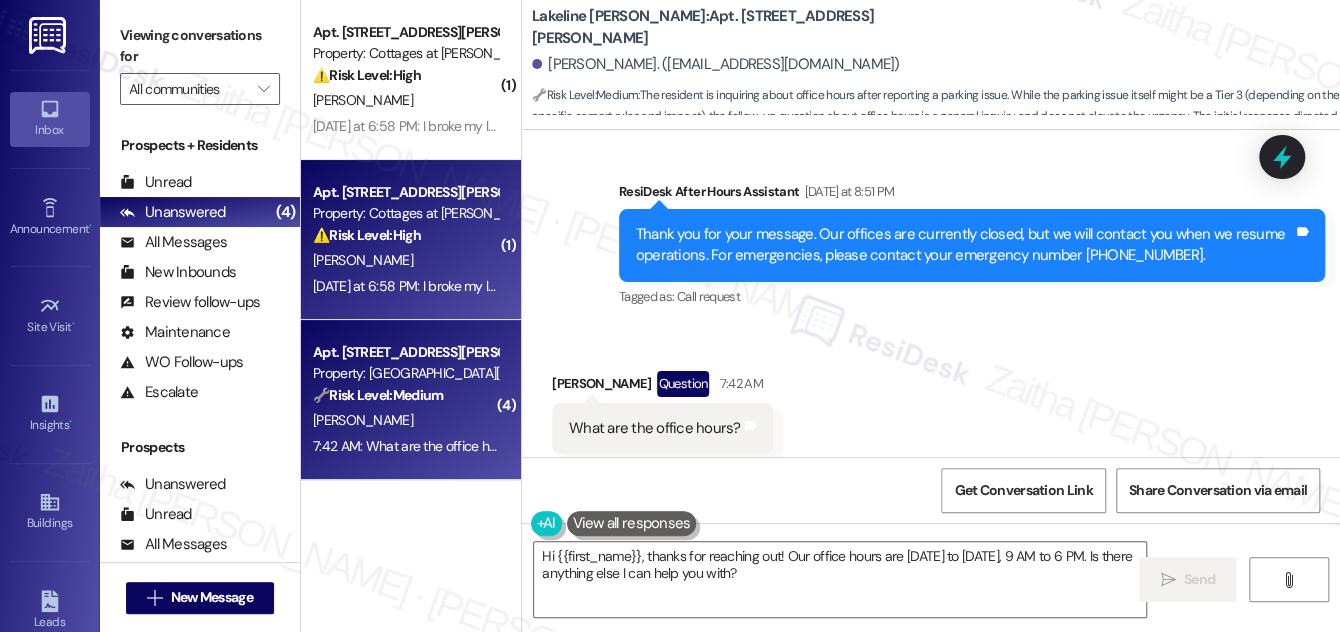 click on "[PERSON_NAME]" at bounding box center [405, 260] 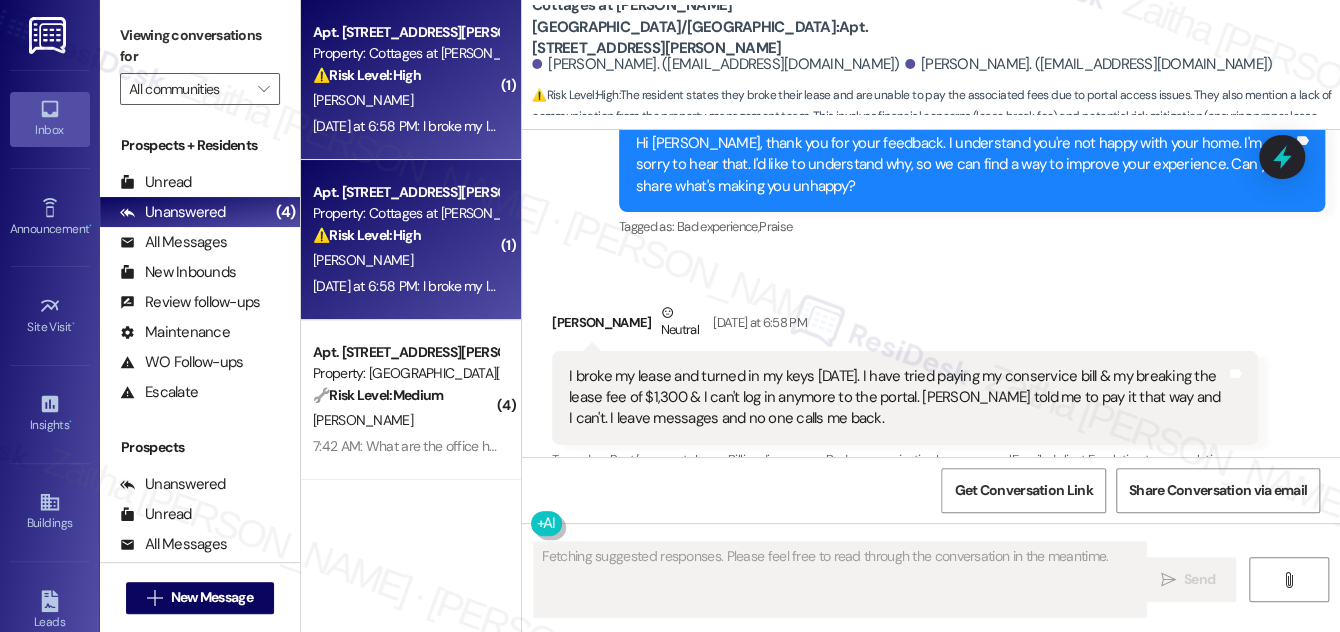 scroll, scrollTop: 1033, scrollLeft: 0, axis: vertical 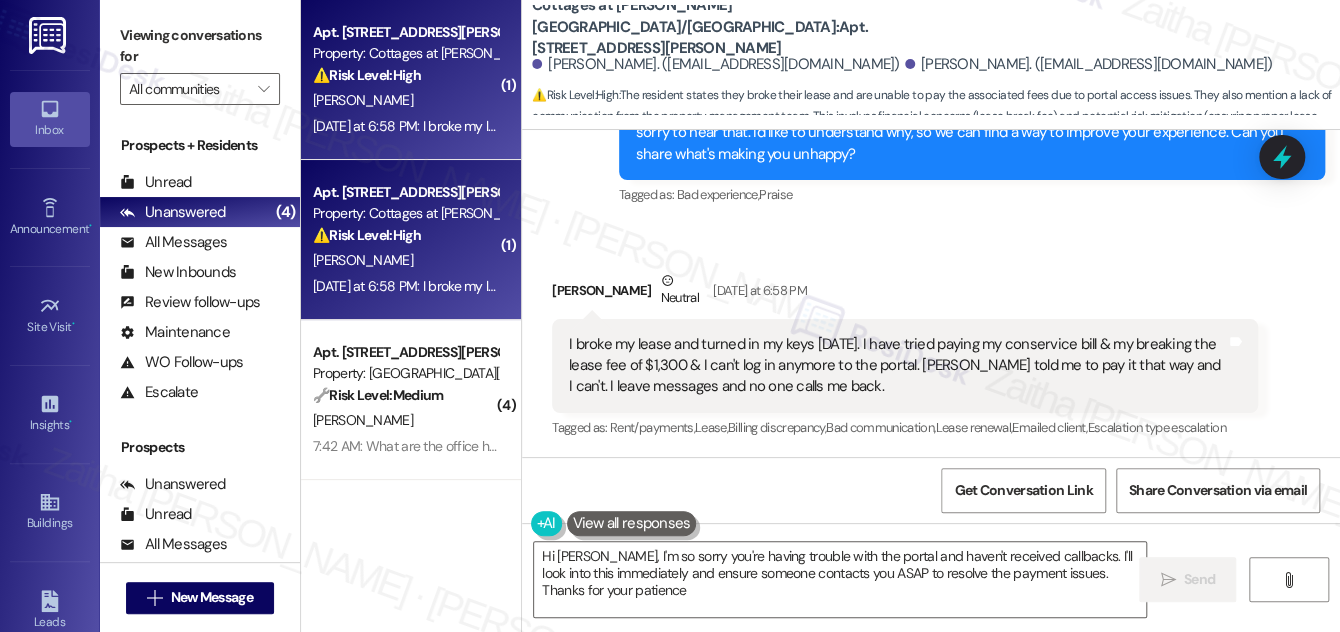 type on "Hi [PERSON_NAME], I'm so sorry you're having trouble with the portal and haven't received callbacks. I'll look into this immediately and ensure someone contacts you ASAP to resolve the payment issues. Thanks for your patience!" 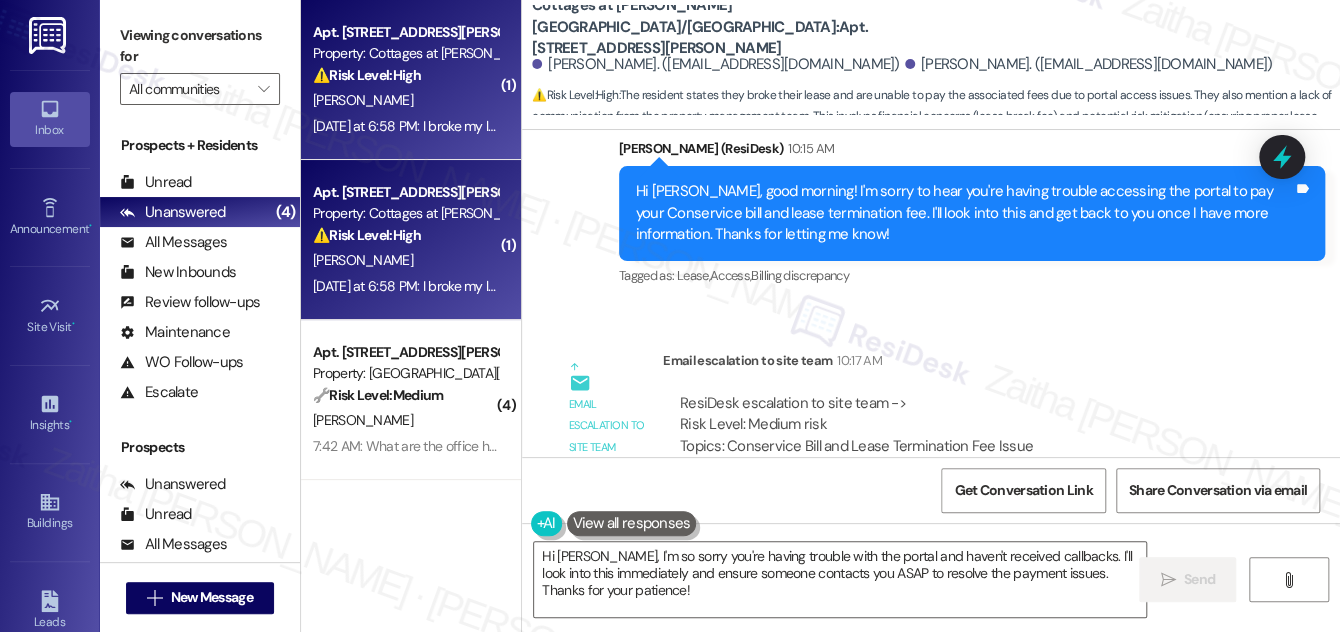 scroll, scrollTop: 1514, scrollLeft: 0, axis: vertical 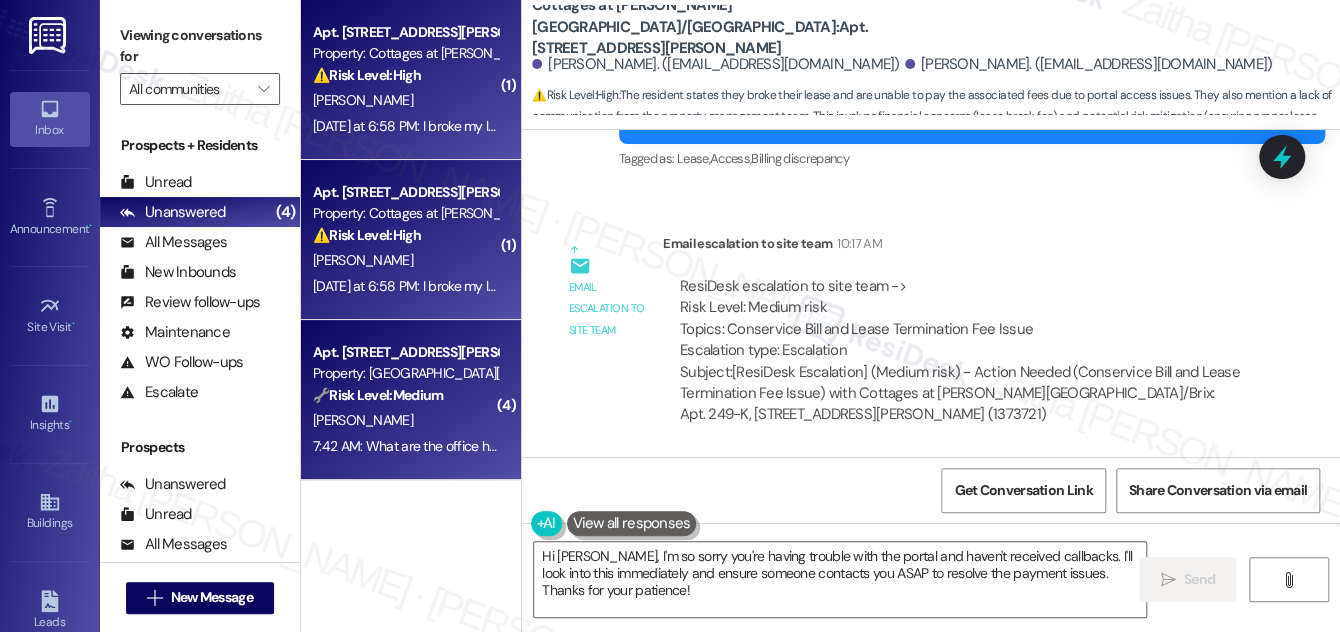 click on "[PERSON_NAME]" at bounding box center (405, 420) 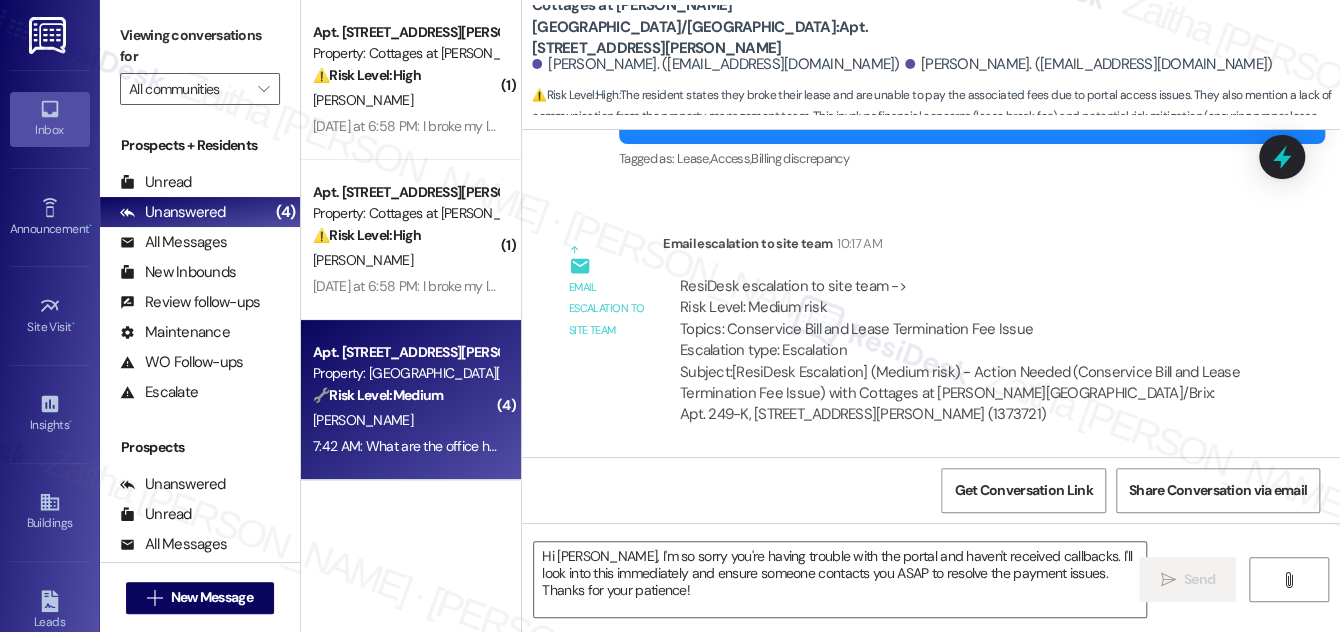 type on "Fetching suggested responses. Please feel free to read through the conversation in the meantime." 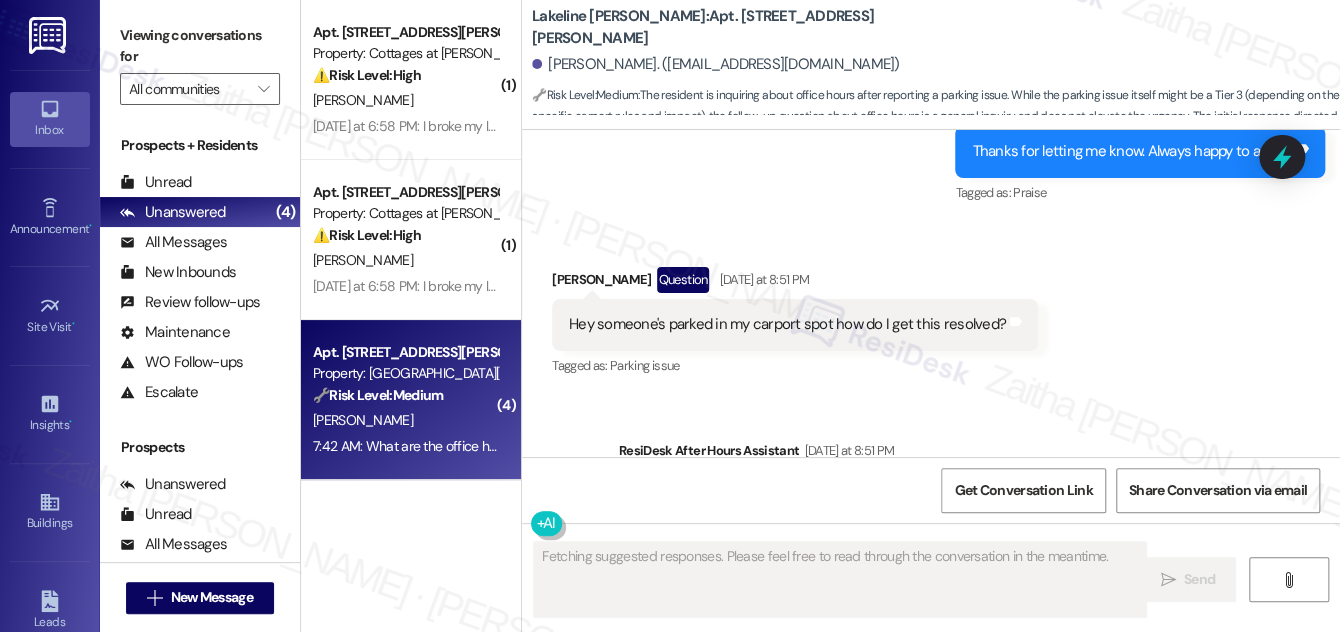 scroll, scrollTop: 2872, scrollLeft: 0, axis: vertical 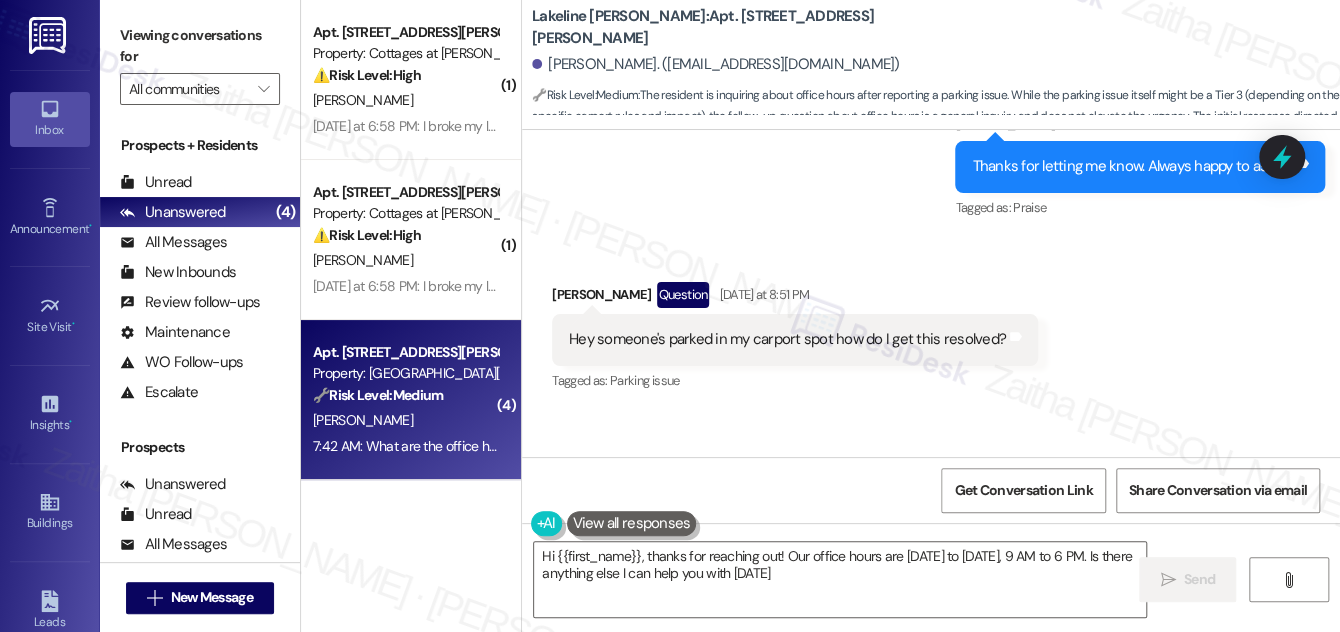 type on "Hi {{first_name}}, thanks for reaching out! Our office hours are [DATE] to [DATE], 9 AM to 6 PM. Is there anything else I can help you with [DATE]?" 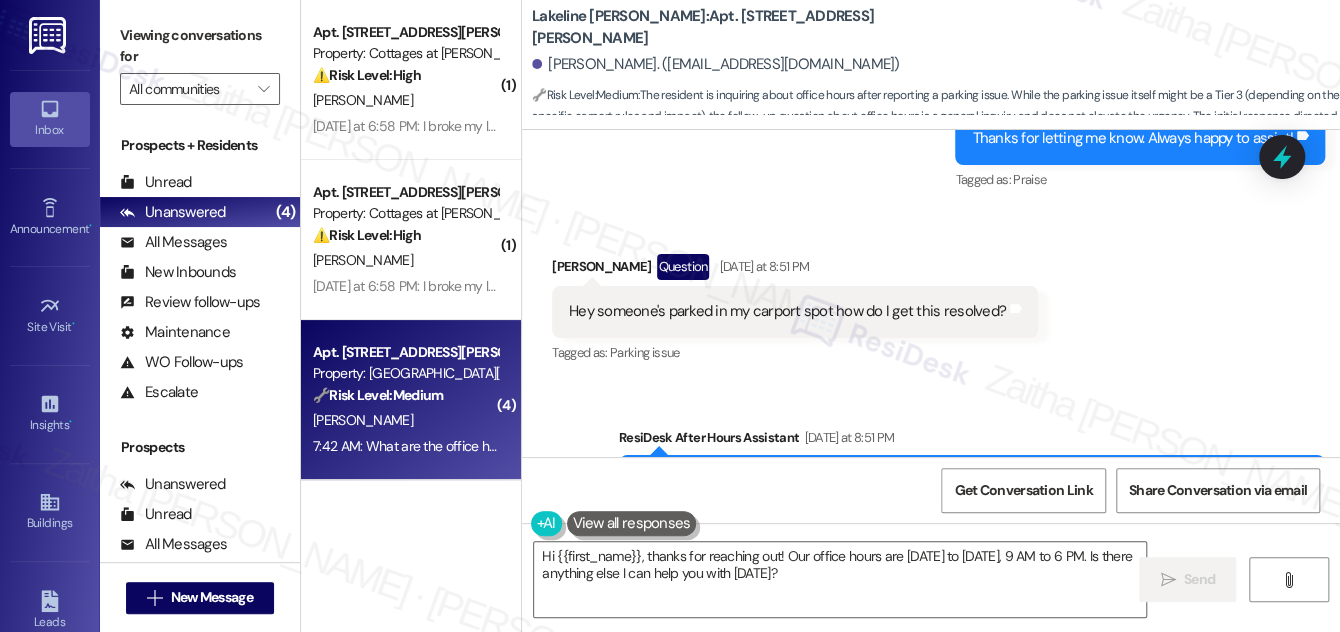 scroll, scrollTop: 2873, scrollLeft: 0, axis: vertical 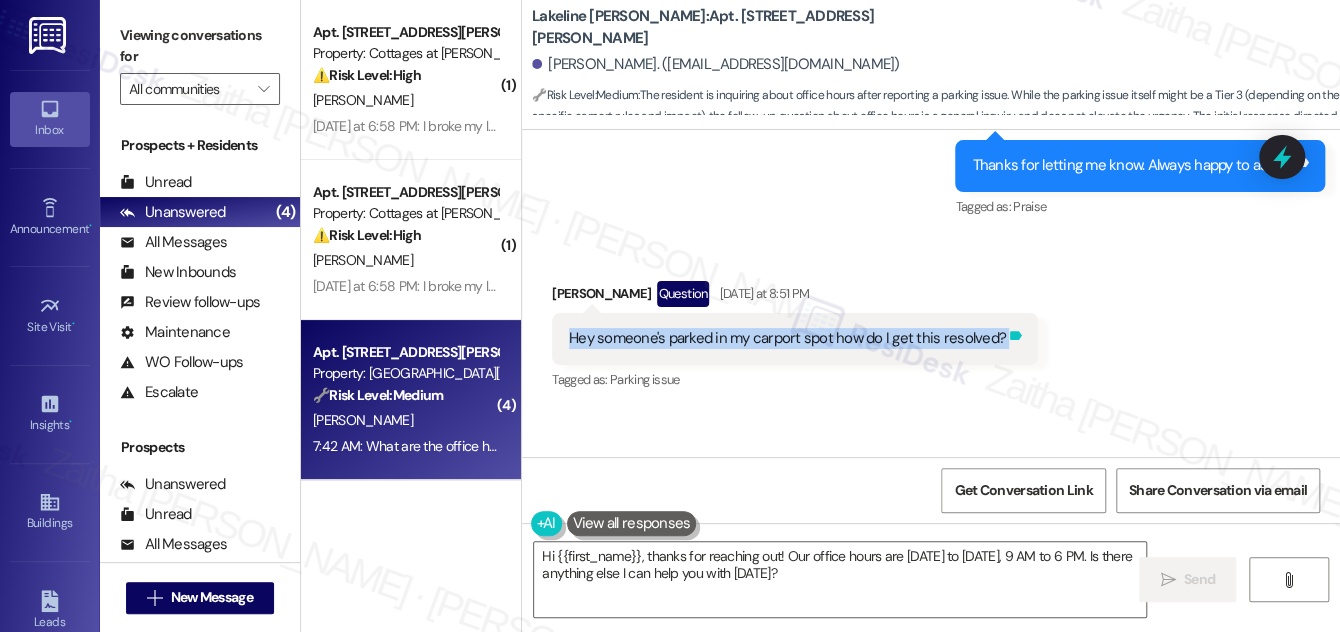 drag, startPoint x: 562, startPoint y: 293, endPoint x: 997, endPoint y: 306, distance: 435.1942 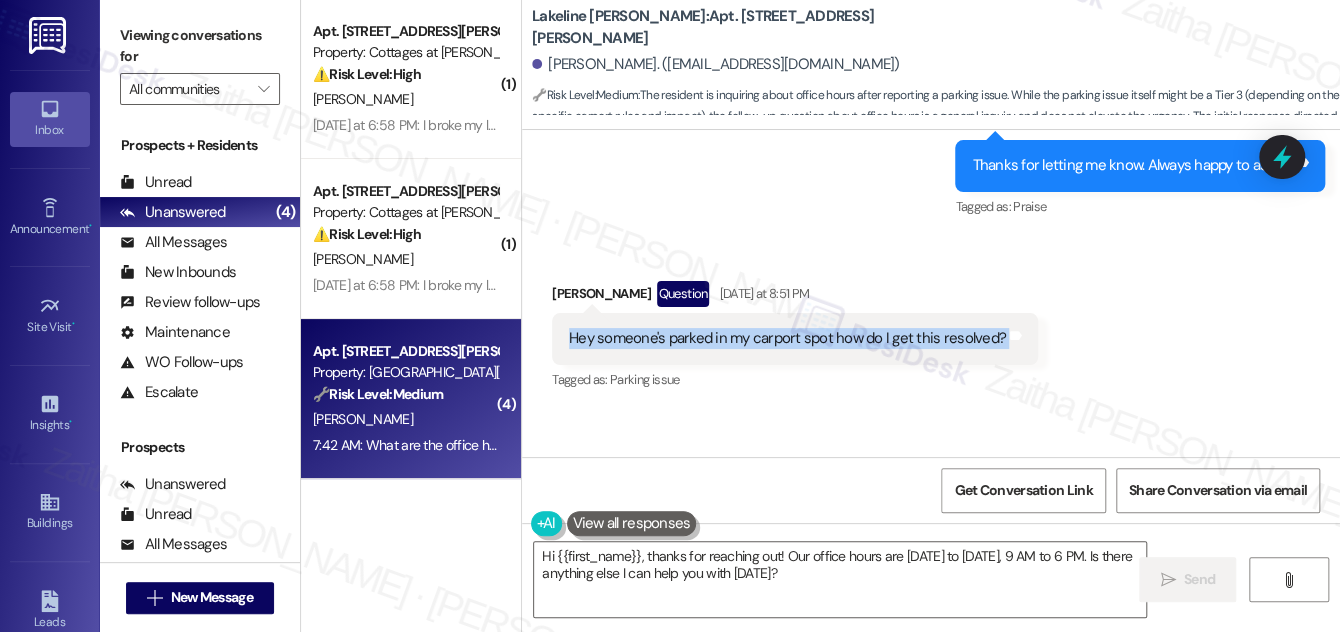 scroll, scrollTop: 0, scrollLeft: 0, axis: both 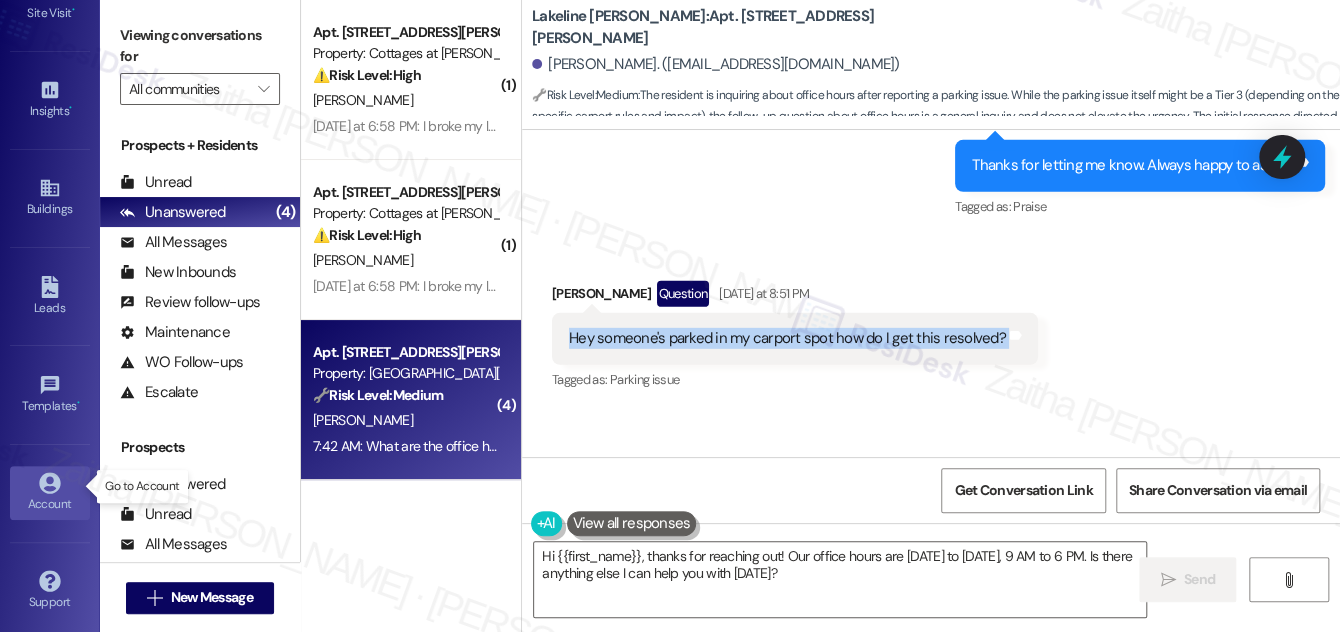 click on "Account" at bounding box center [50, 504] 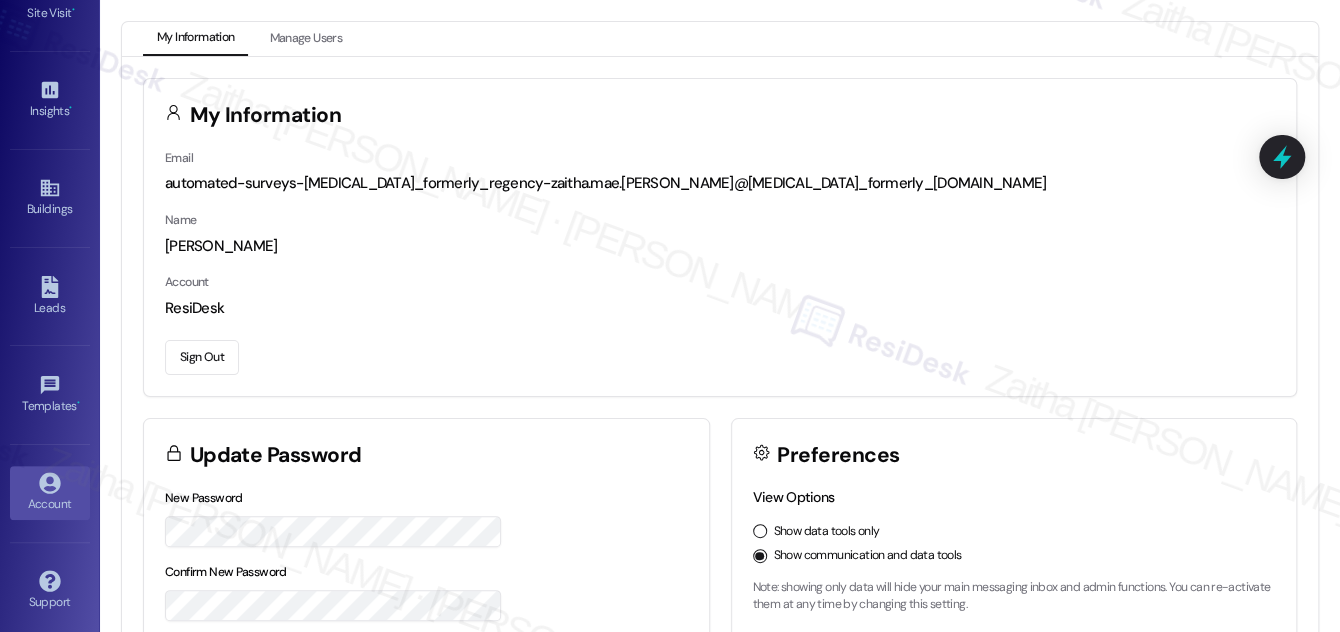 click on "Sign Out" at bounding box center (202, 357) 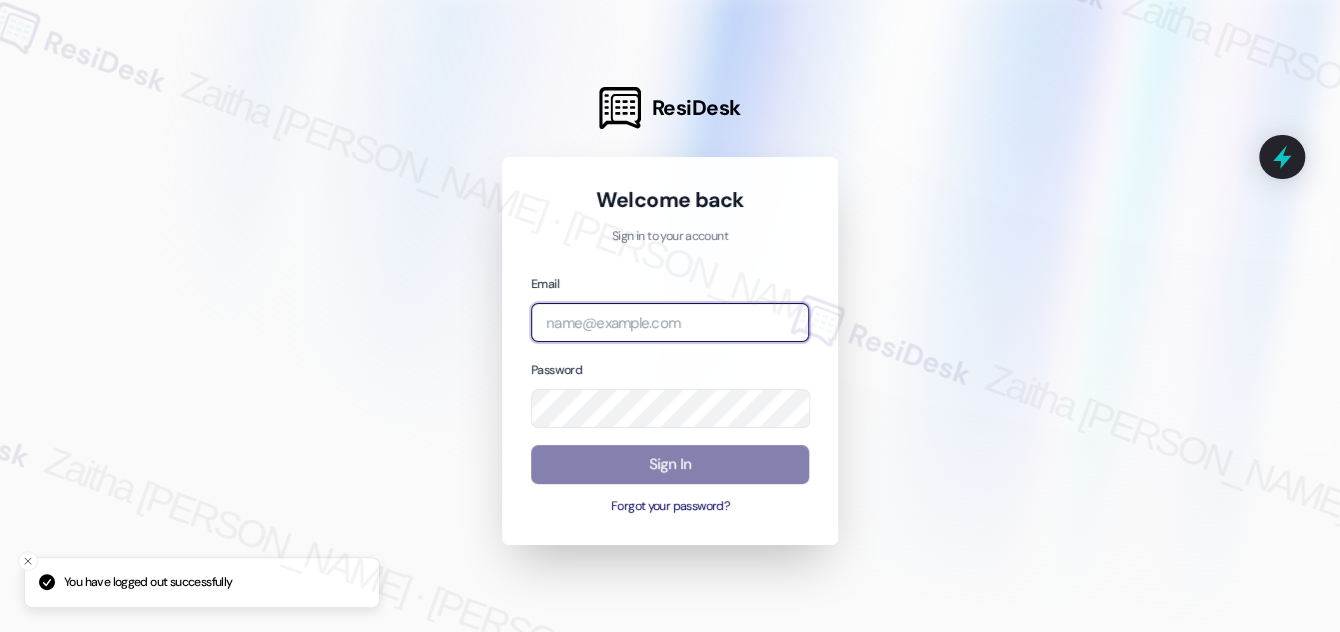 click at bounding box center [670, 322] 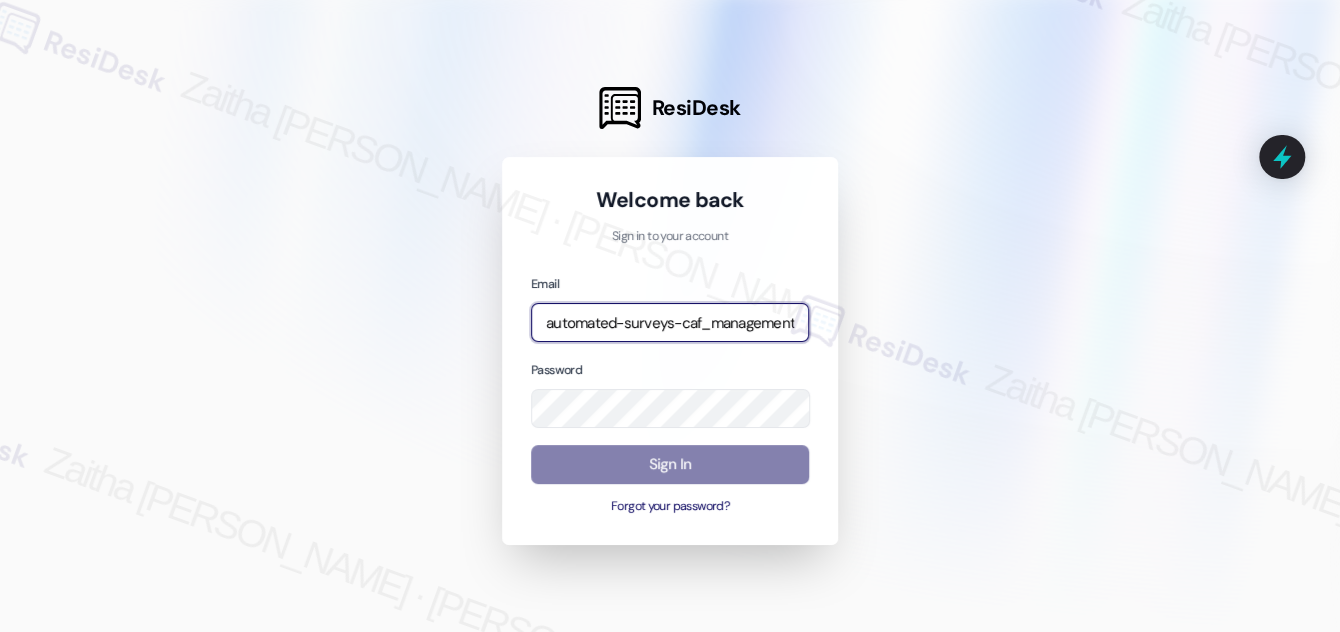 type on "automated-surveys-caf_management-zaitha.mae.[PERSON_NAME]@caf_[DOMAIN_NAME]" 